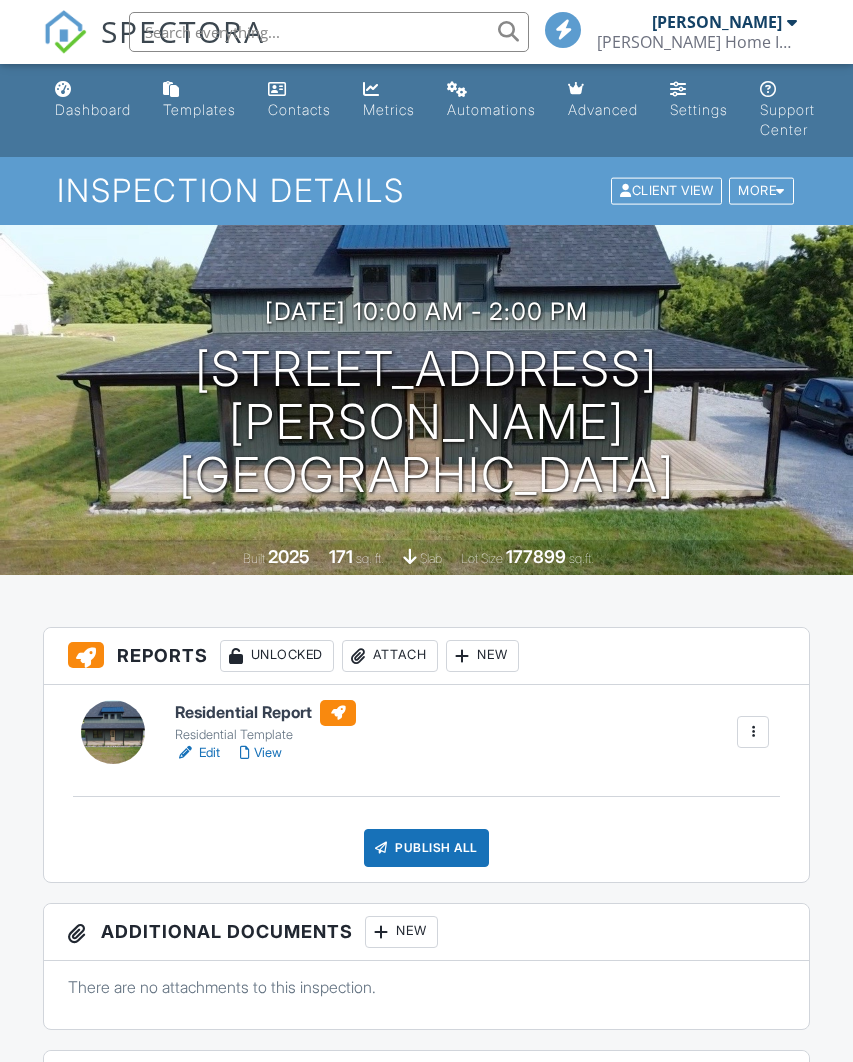 scroll, scrollTop: 0, scrollLeft: 0, axis: both 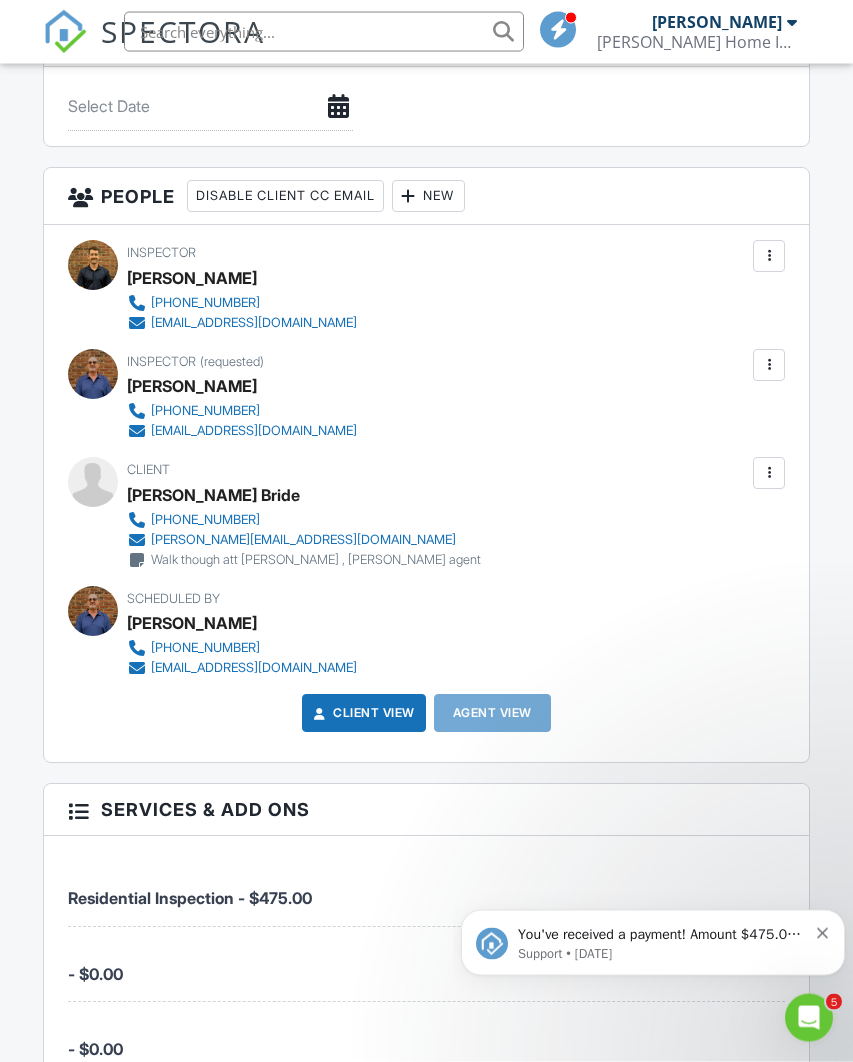 click on "Agent View" at bounding box center (492, 713) 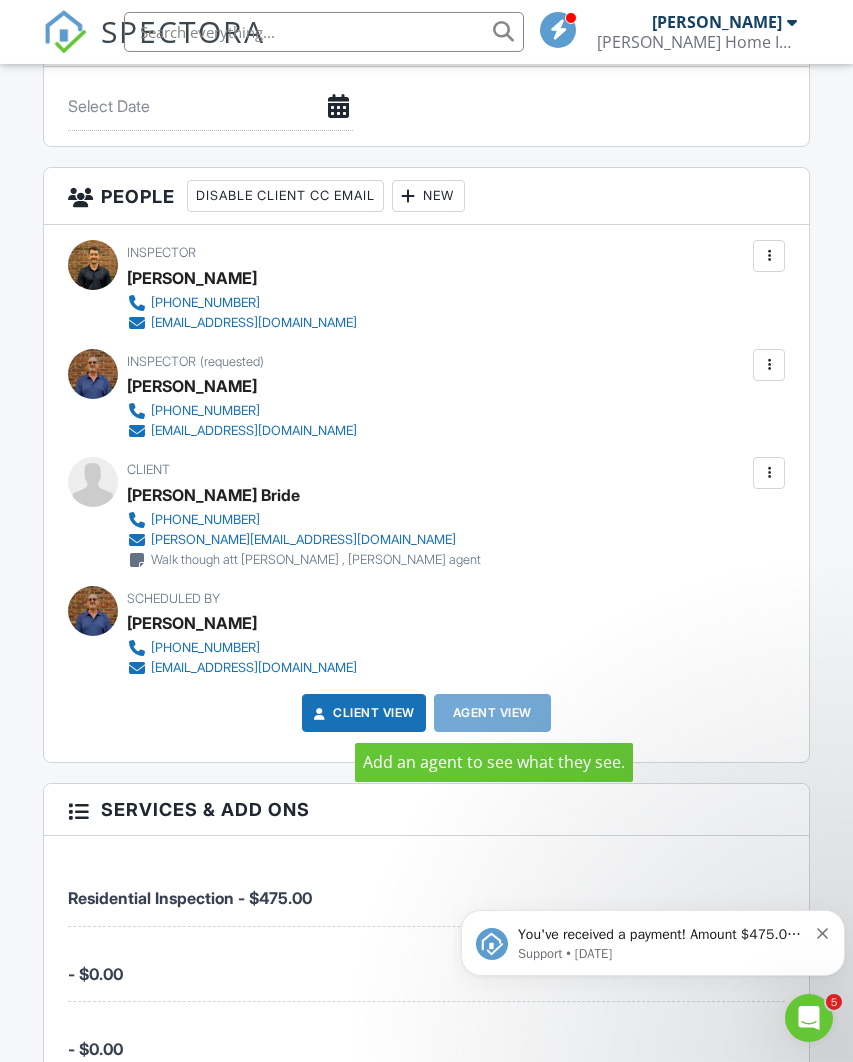 click on "Scheduled By
Homer Lowry
502-807-1325
hslowry1087@att.net" at bounding box center [427, 632] 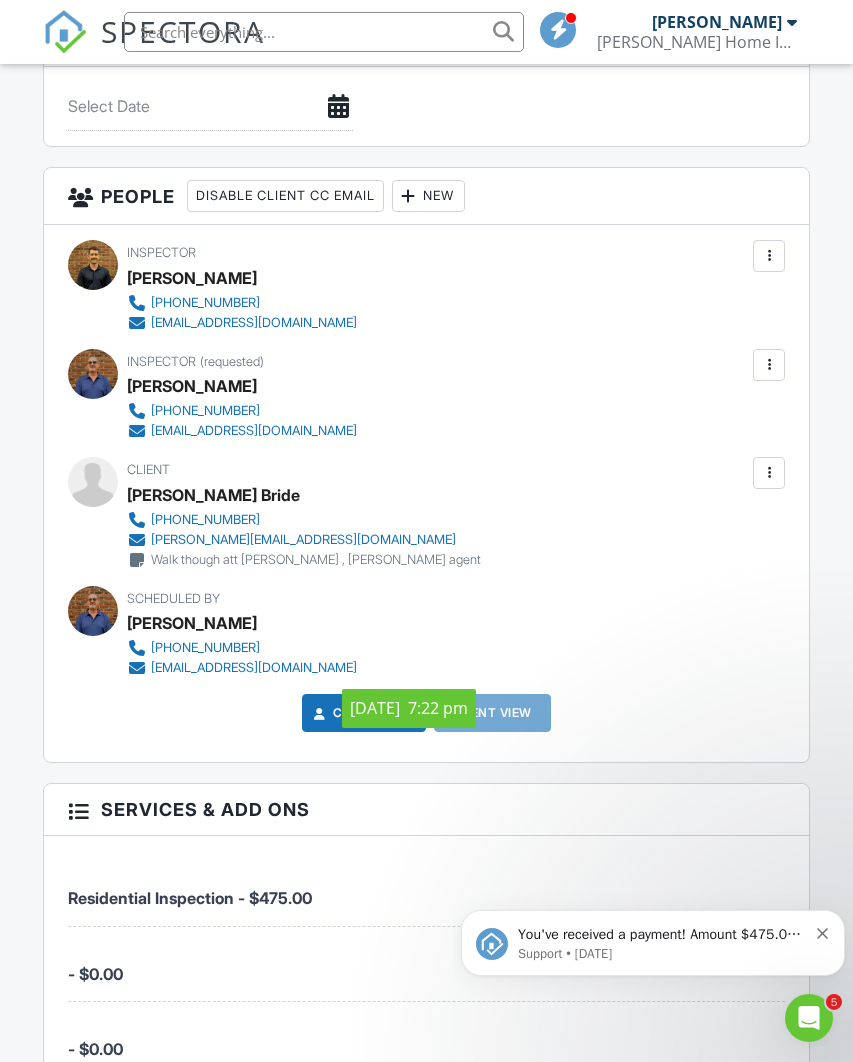 click on "Scheduled By
Homer Lowry
502-807-1325
hslowry1087@att.net" at bounding box center (427, 632) 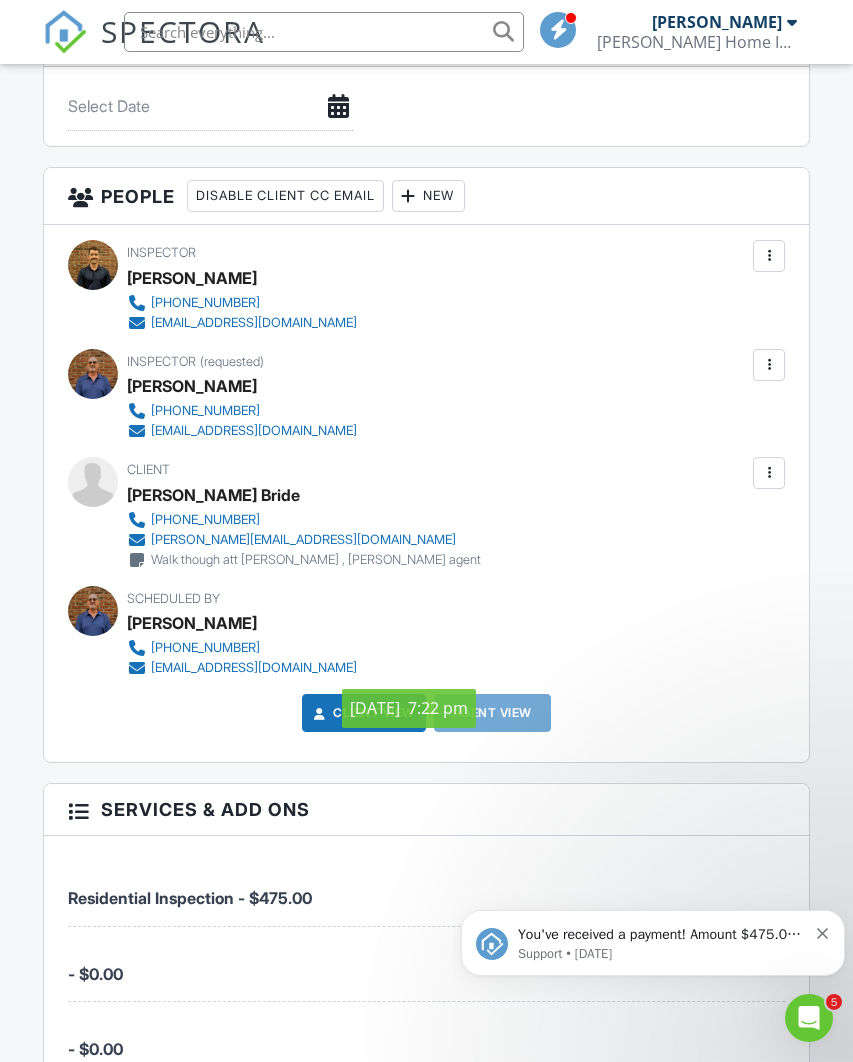 click on "Agent View" at bounding box center [492, 713] 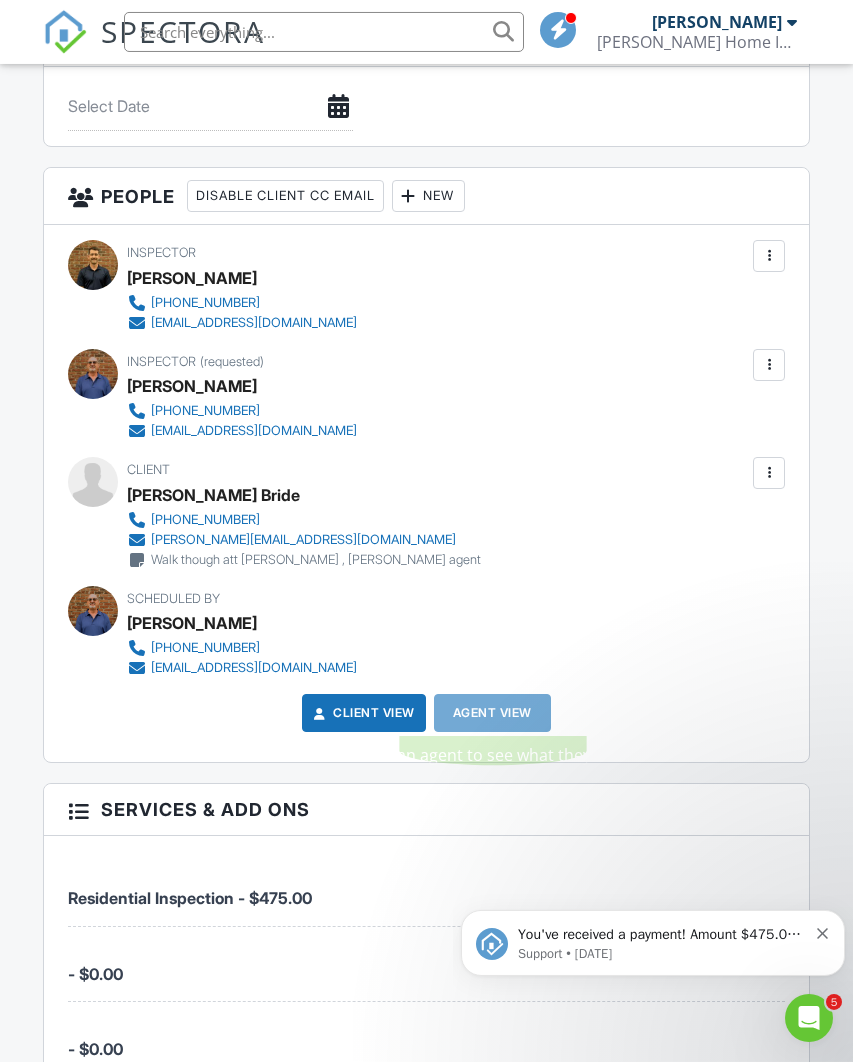 click on "Agent View" at bounding box center [492, 713] 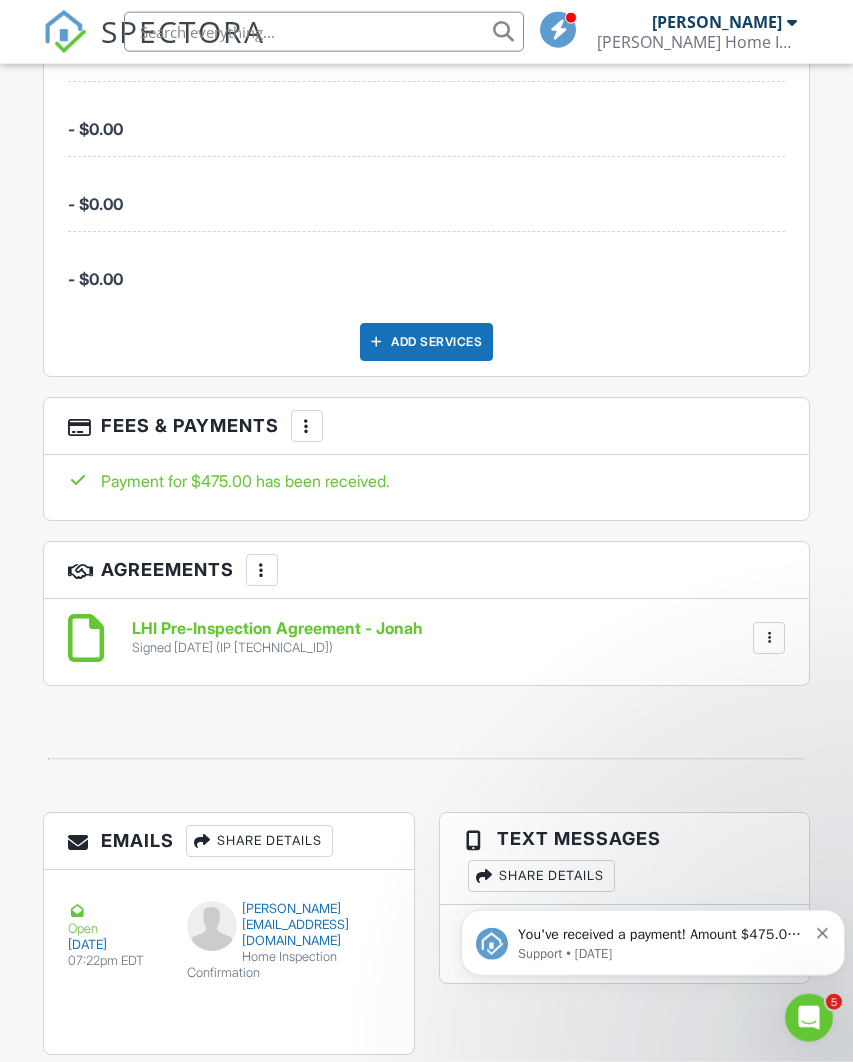 scroll, scrollTop: 2998, scrollLeft: 0, axis: vertical 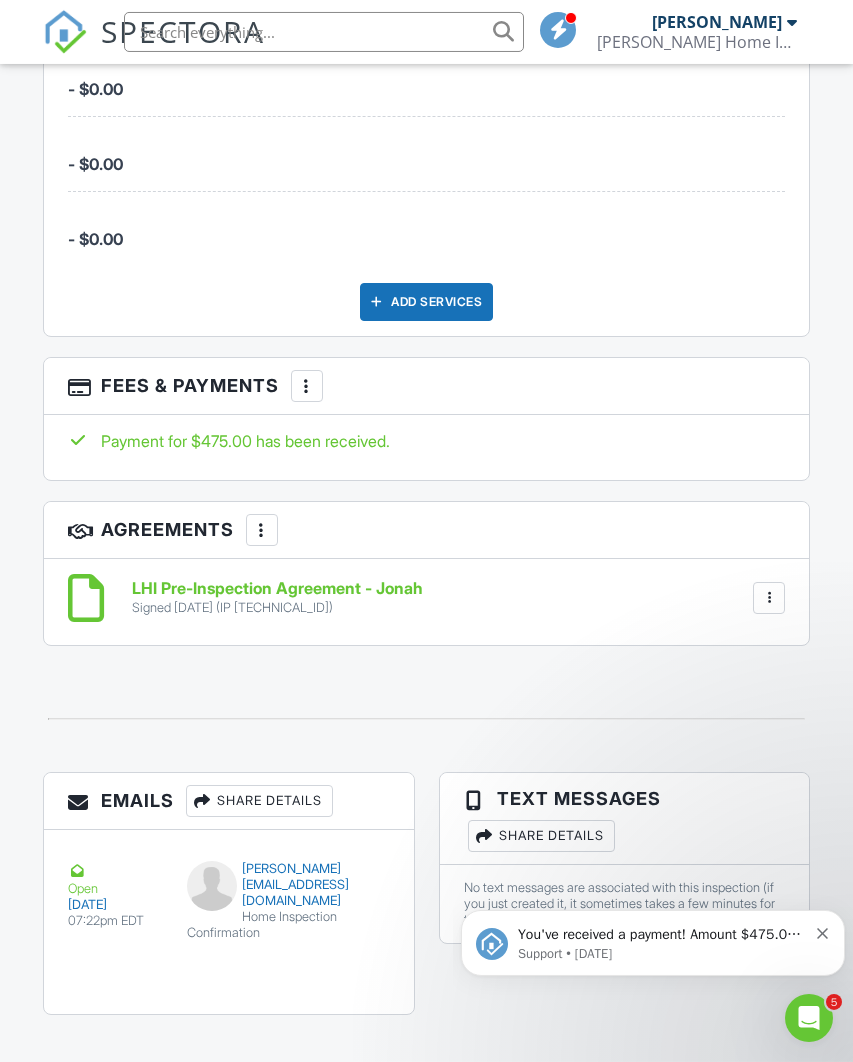 click on "Emails
Share Details" at bounding box center (229, 801) 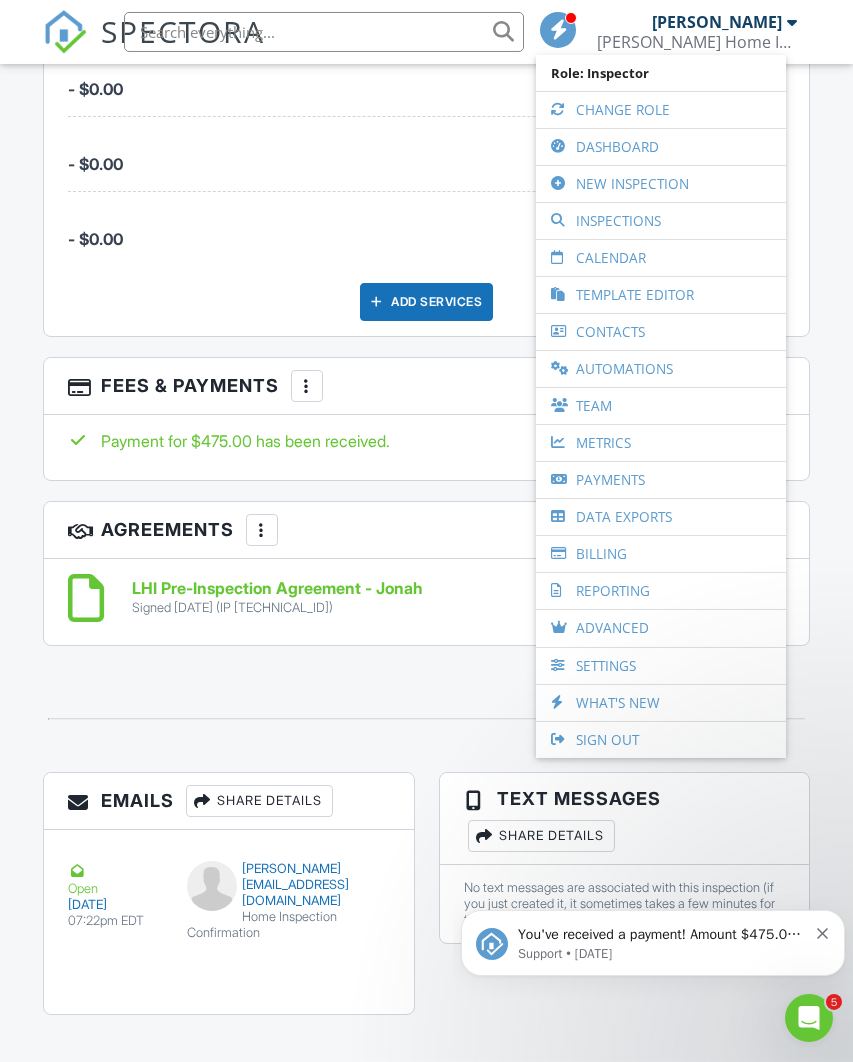 click on "- $0.00" at bounding box center [427, 154] 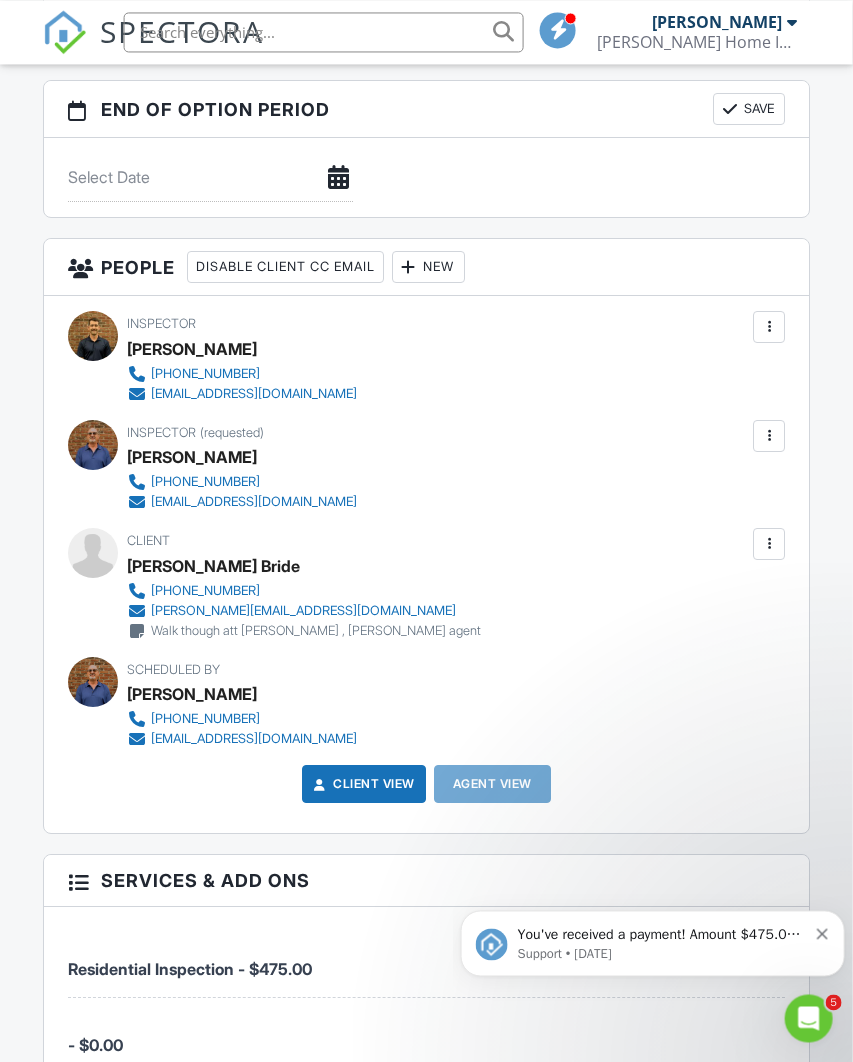 scroll, scrollTop: 2042, scrollLeft: 2, axis: both 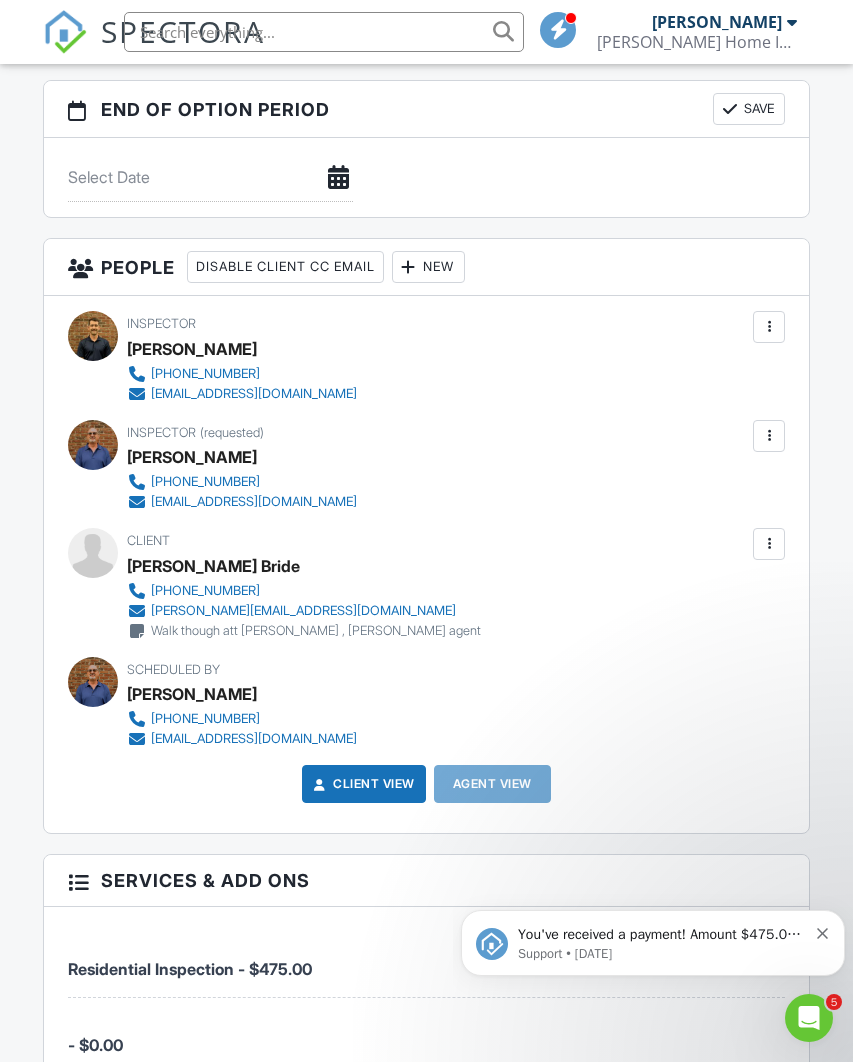 click on "New" at bounding box center (428, 267) 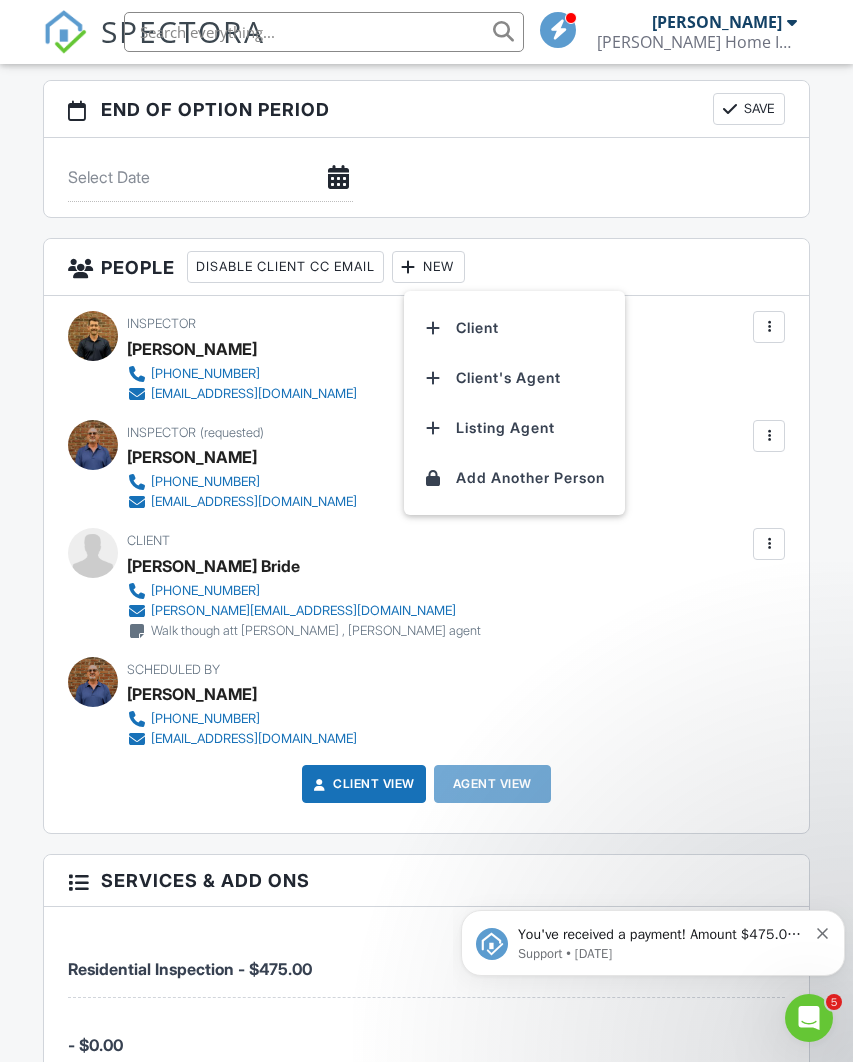click on "Client's Agent" at bounding box center (514, 378) 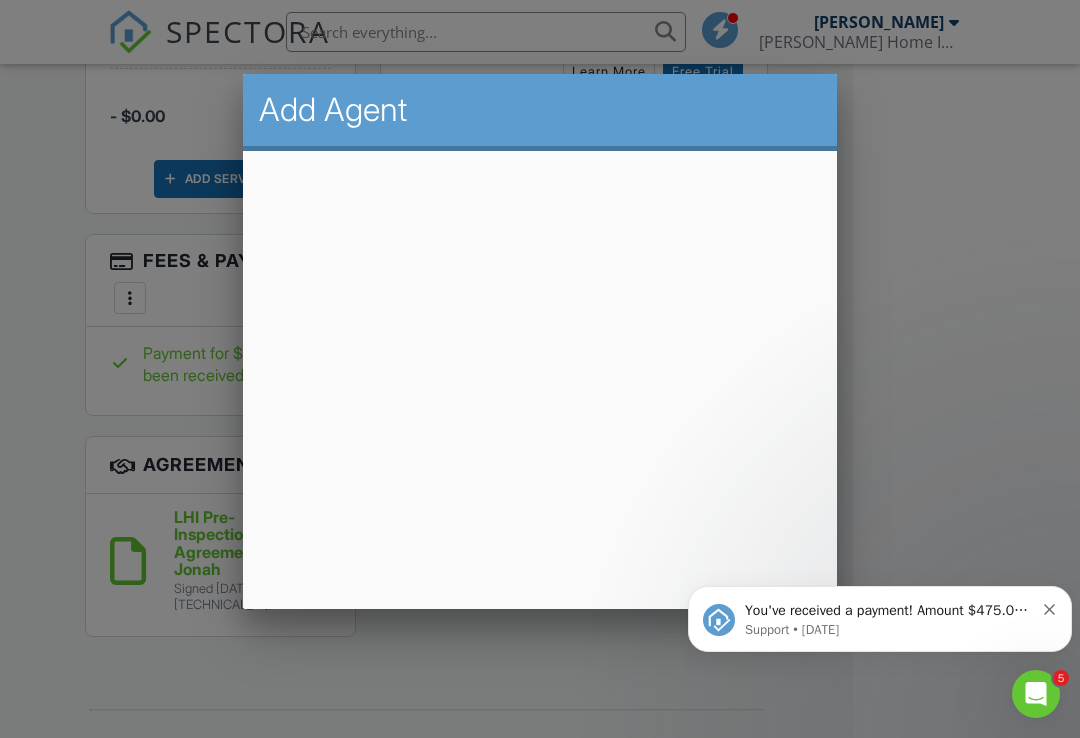 scroll, scrollTop: 1779, scrollLeft: 0, axis: vertical 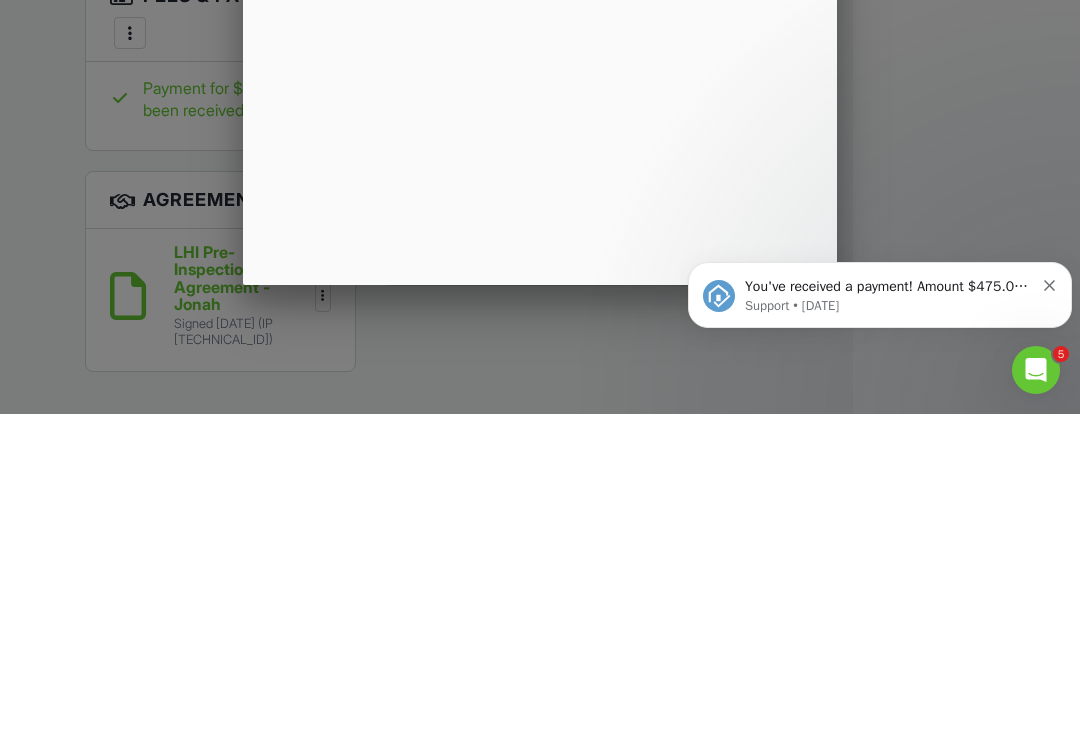 click on "You've received a payment!  Amount  $475.00  Fee  $15.84  Net  $459.16  Transaction #  pi_3RiPxdK7snlDGpRF1QMQtQre  Inspection  383 Webb Ln, Bedford, KY 40006 Payouts to your bank or debit card occur on a daily basis. Each payment usually takes two business days to process. You can view your pending payout amount here. If you have any questions reach out on our chat bubble at app.spectora.com. Support • 5d ago" at bounding box center [880, 295] 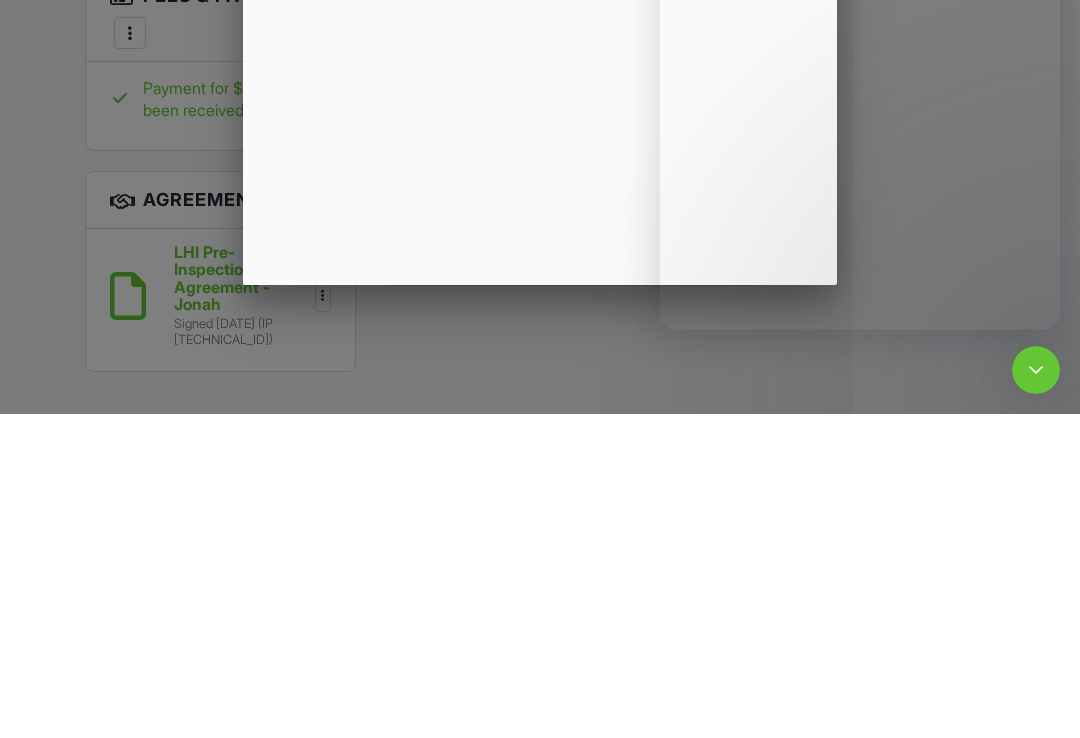 scroll, scrollTop: 2045, scrollLeft: 0, axis: vertical 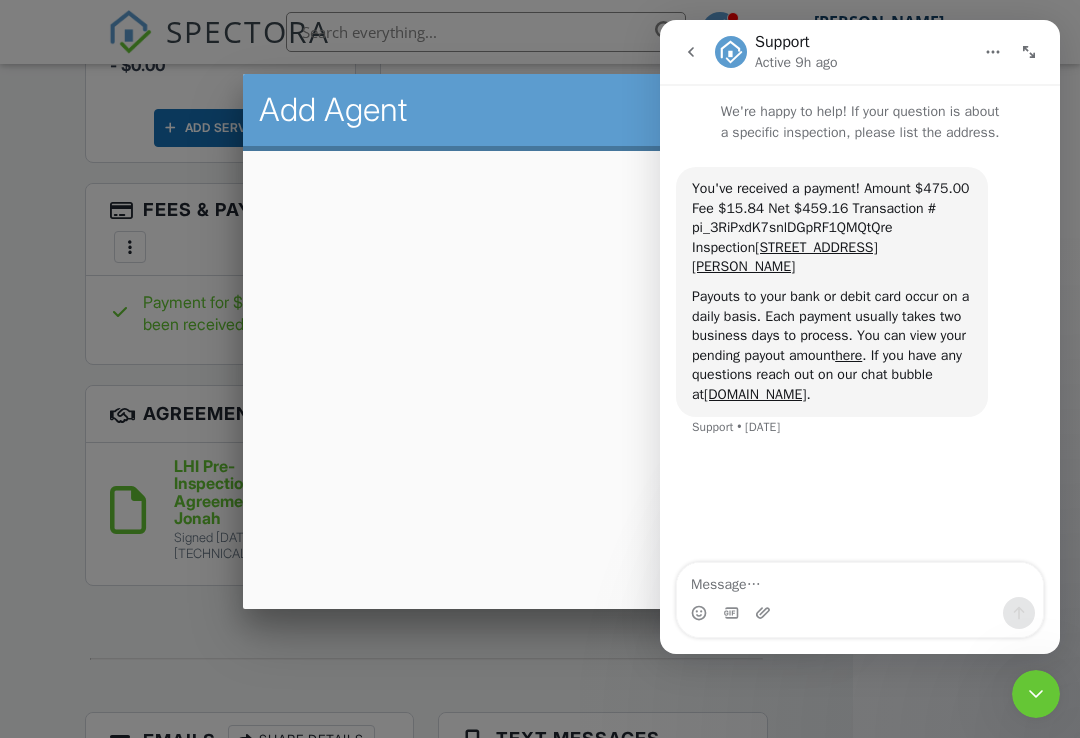 click at bounding box center (540, 361) 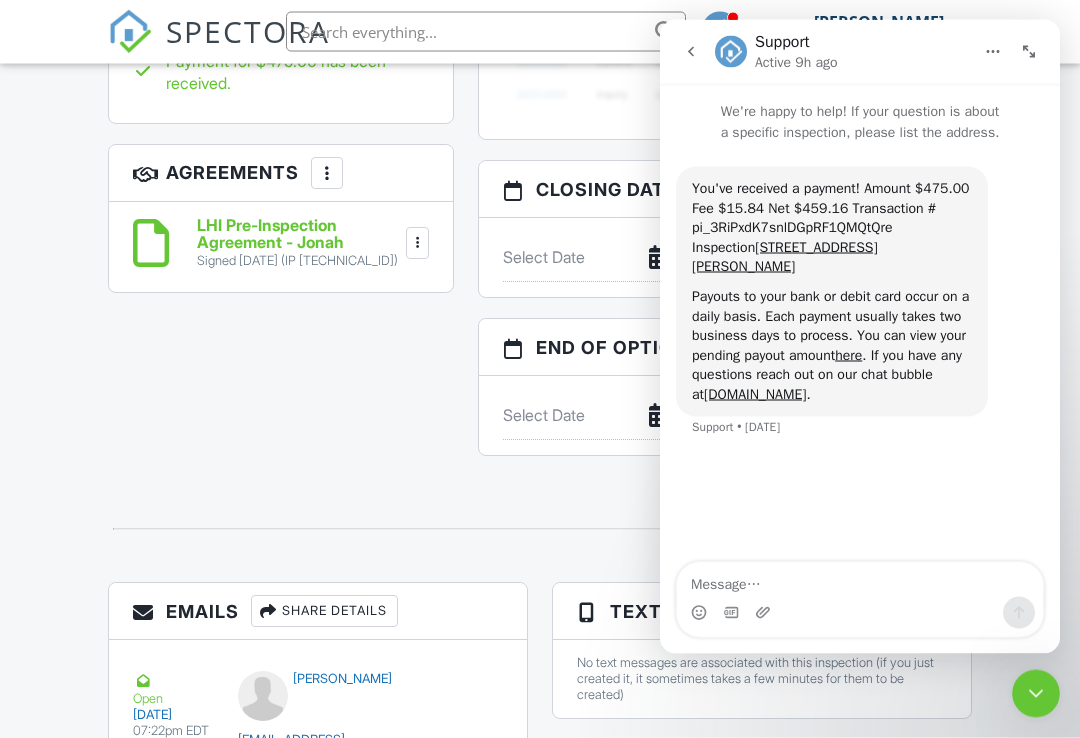 scroll, scrollTop: 1905, scrollLeft: 0, axis: vertical 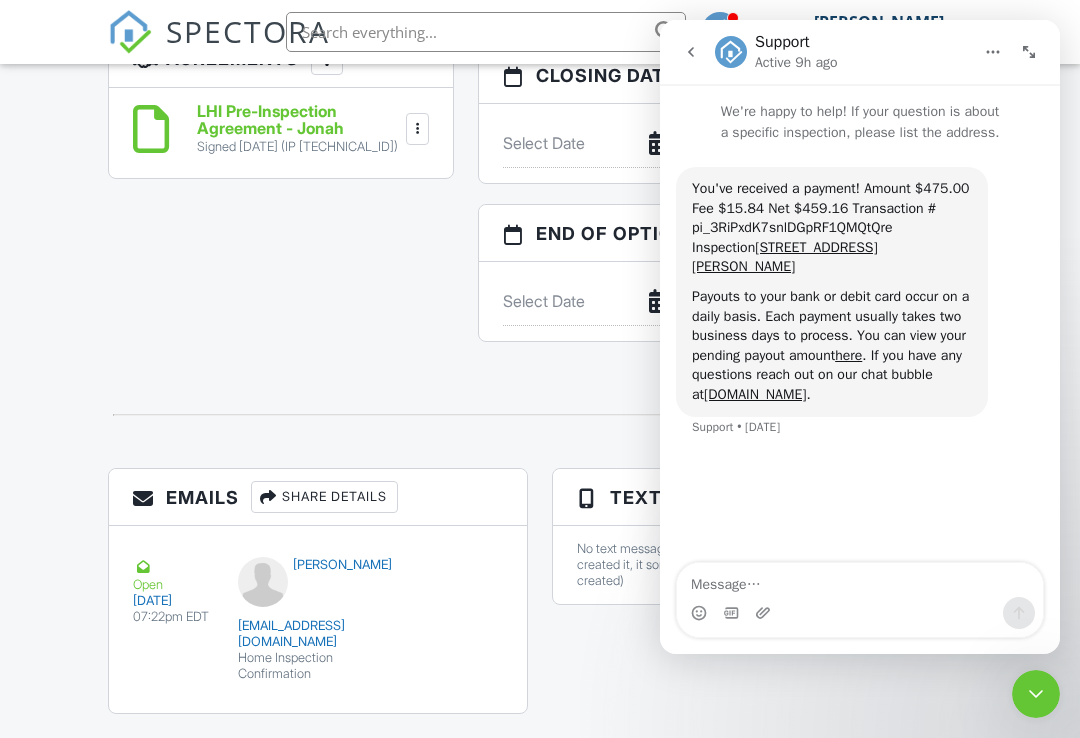 click at bounding box center (1029, 52) 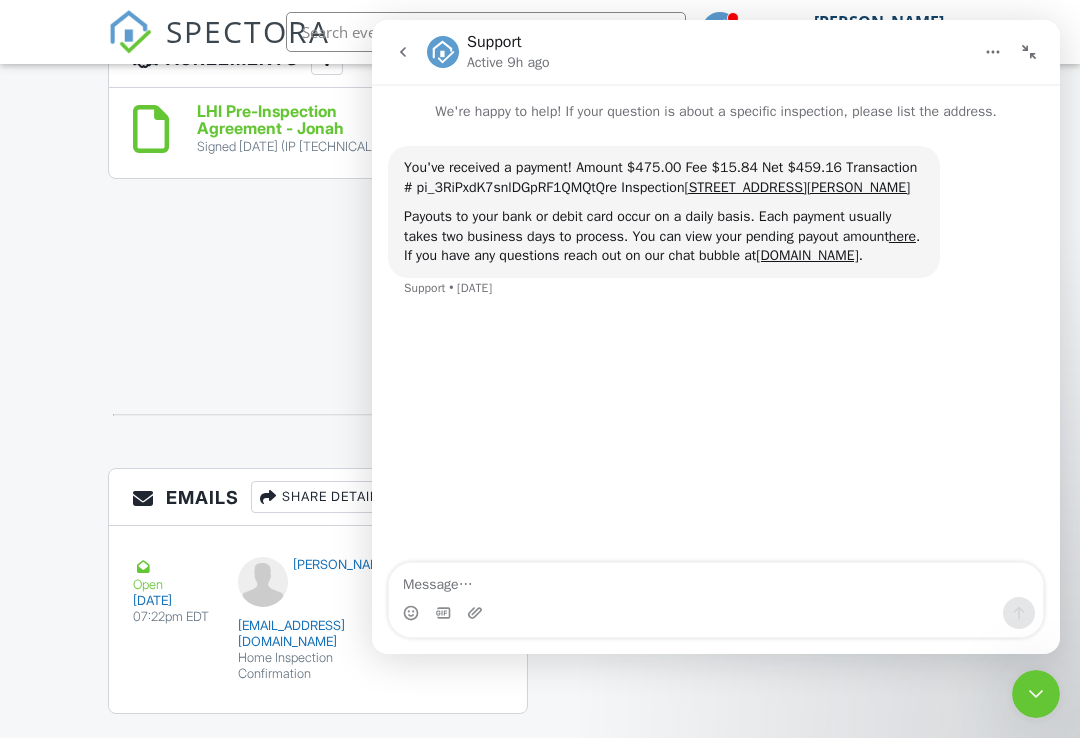 click 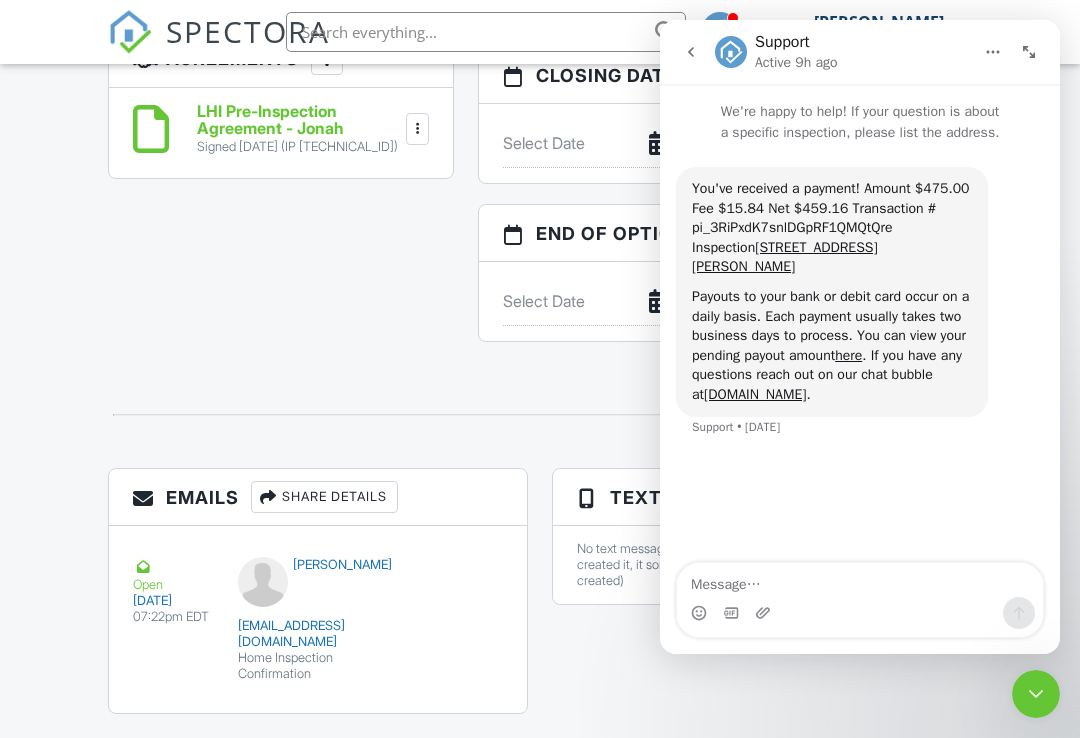 click 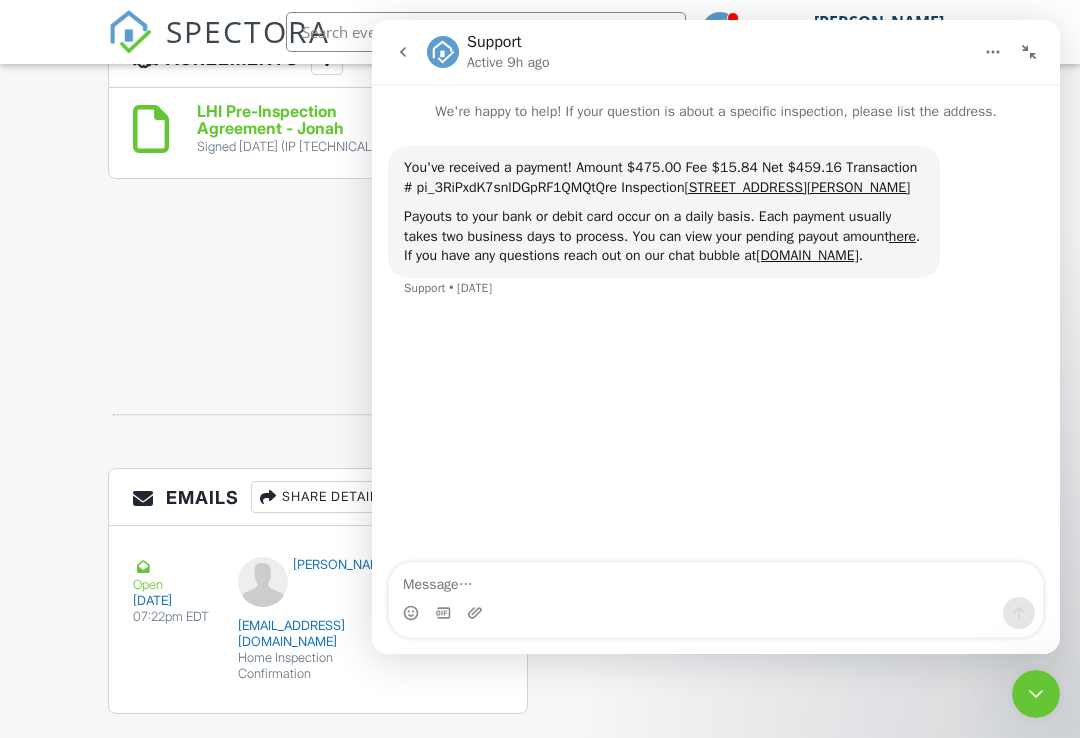 click at bounding box center (1029, 52) 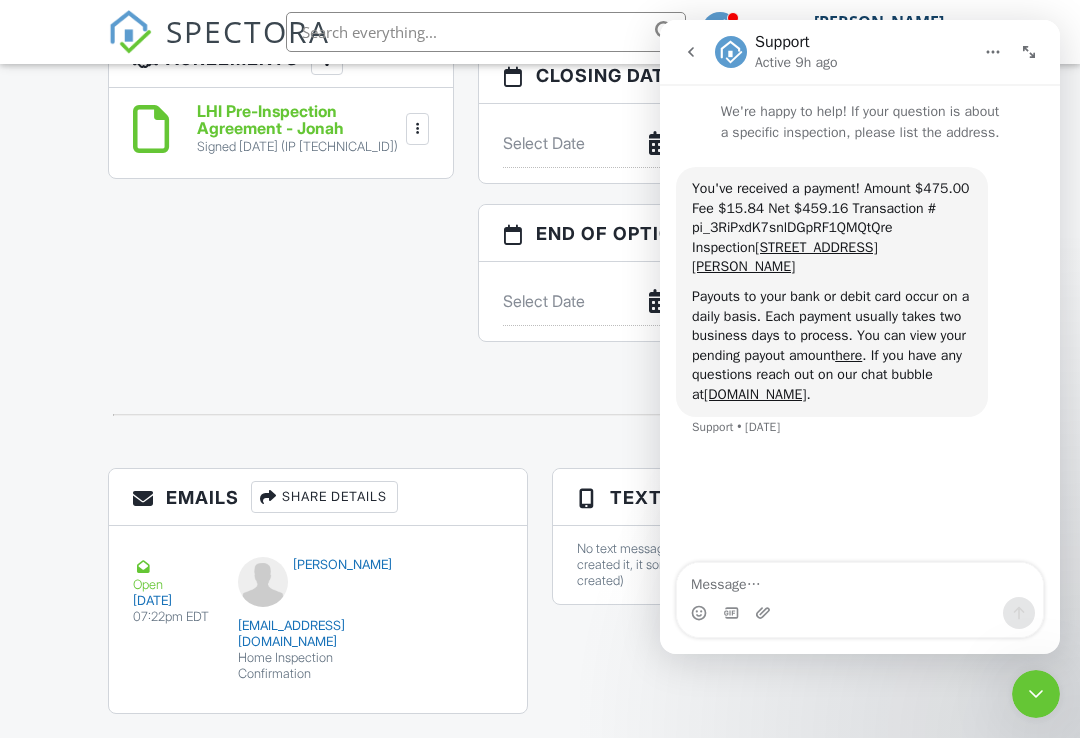 click 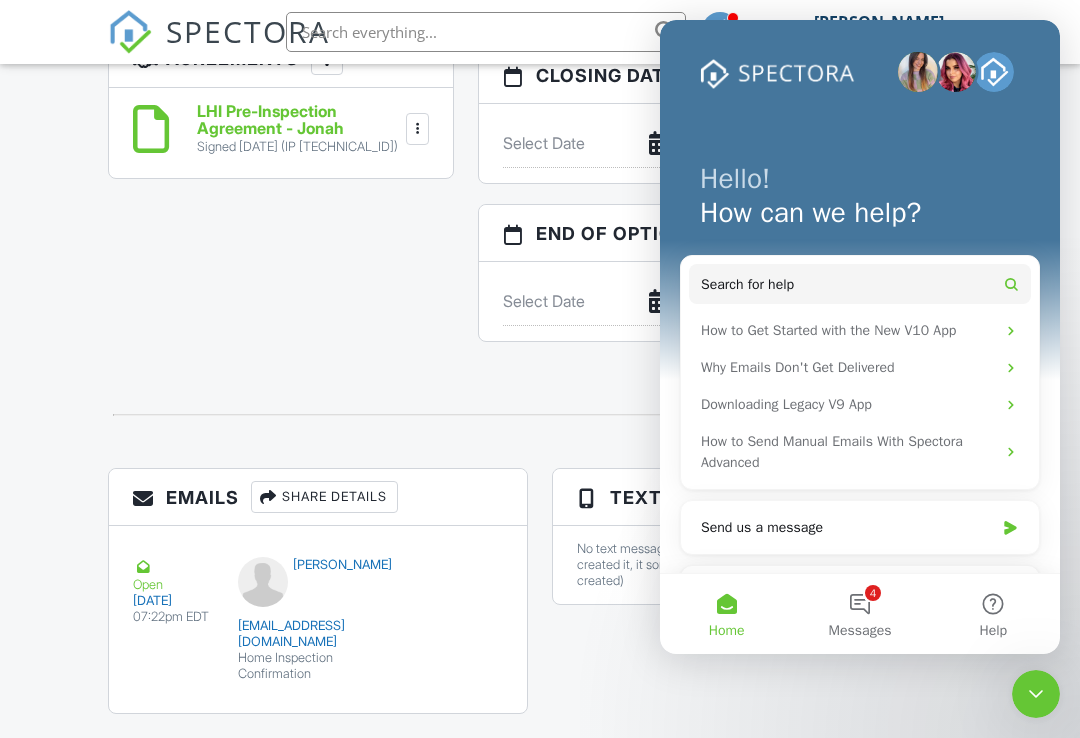 click 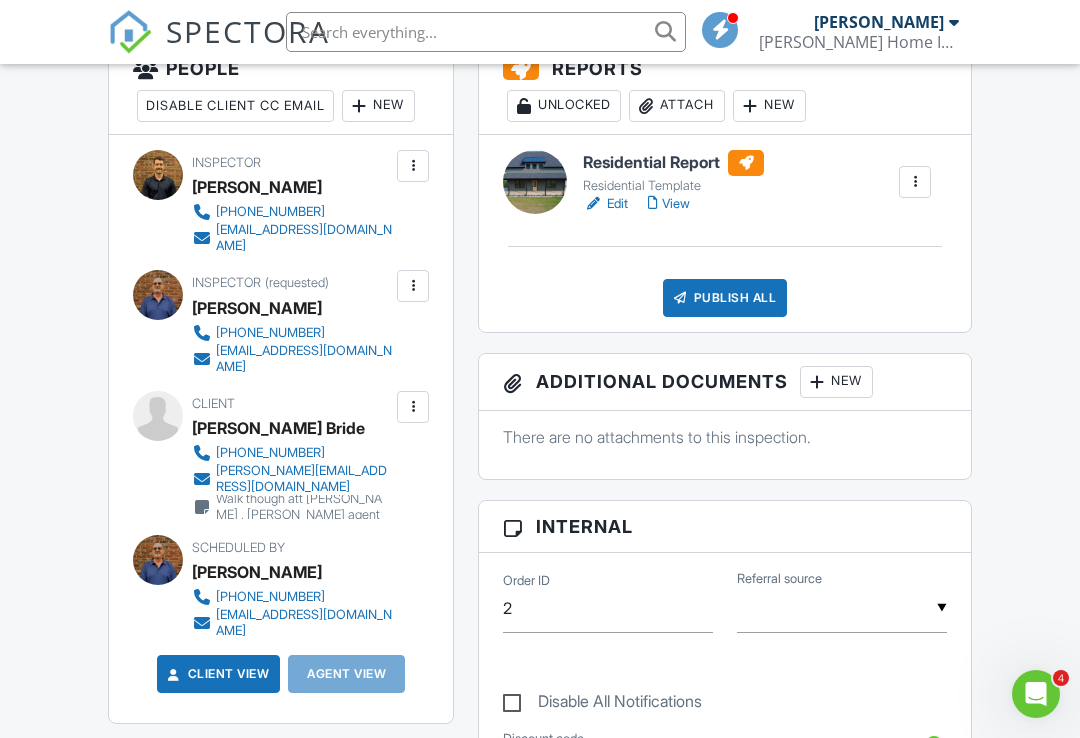 scroll, scrollTop: 564, scrollLeft: 0, axis: vertical 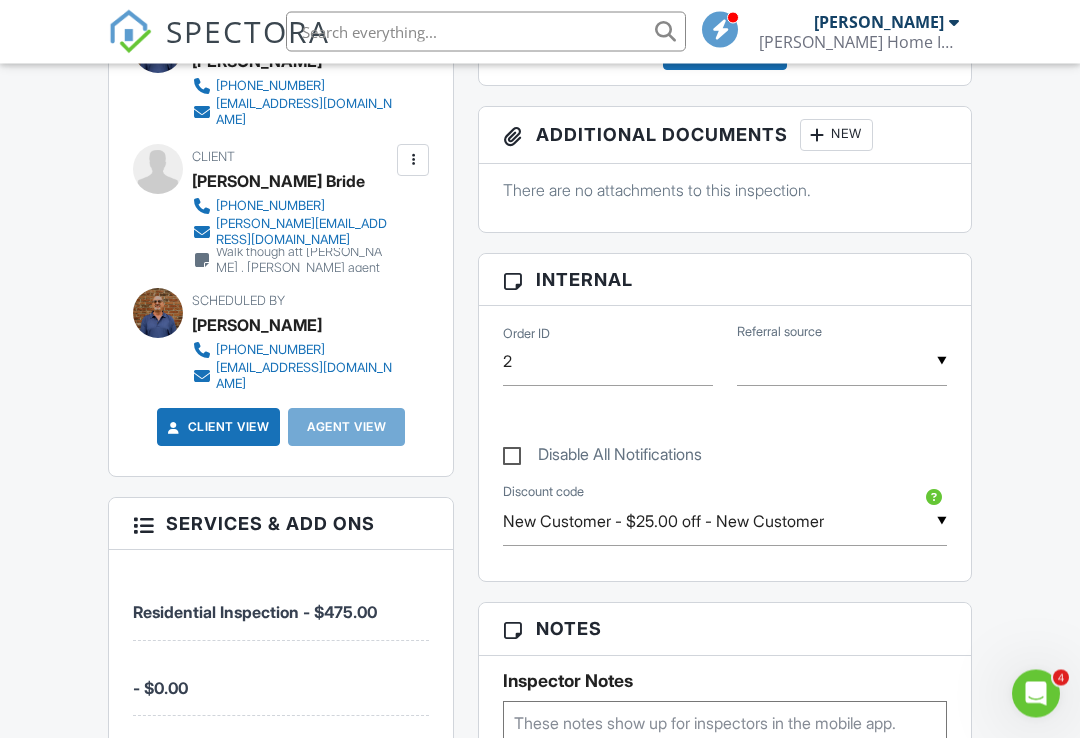 click on "Agent View" at bounding box center [346, 428] 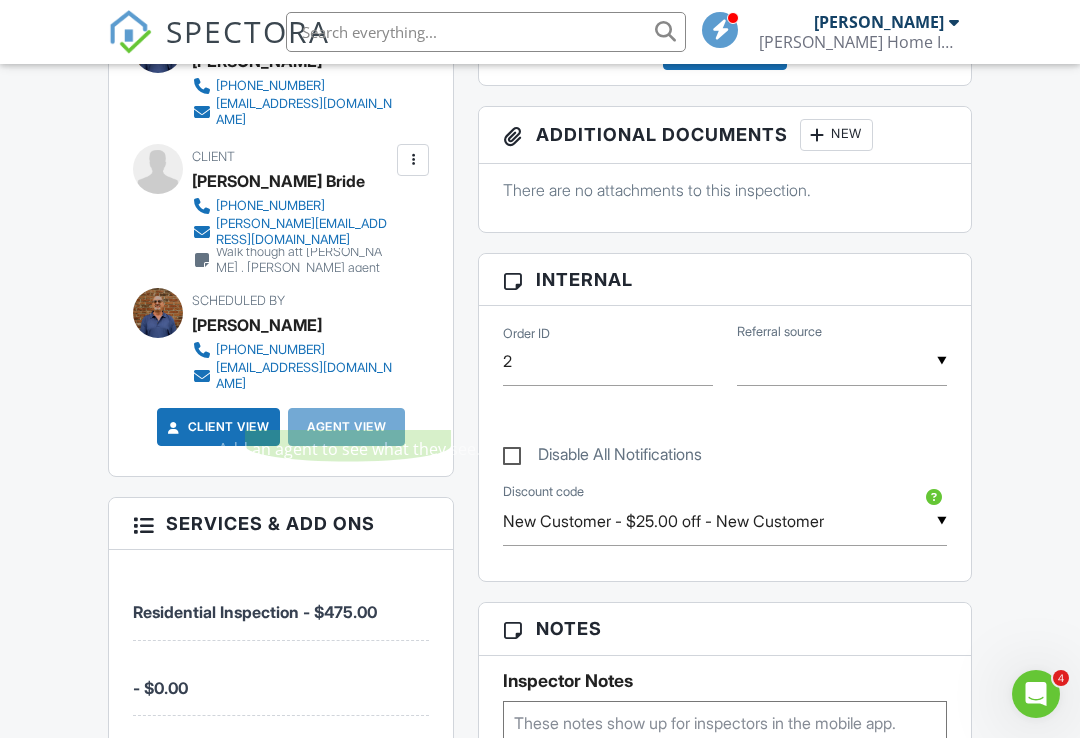 click on "Client View" at bounding box center (217, 427) 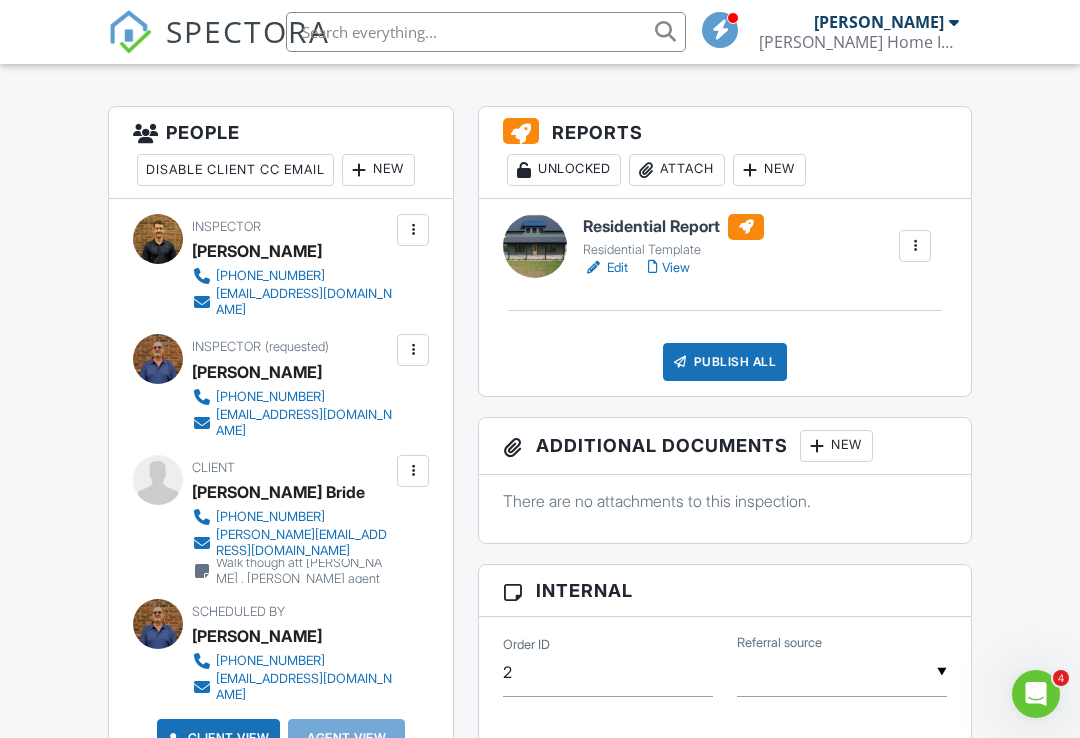 scroll, scrollTop: 500, scrollLeft: 0, axis: vertical 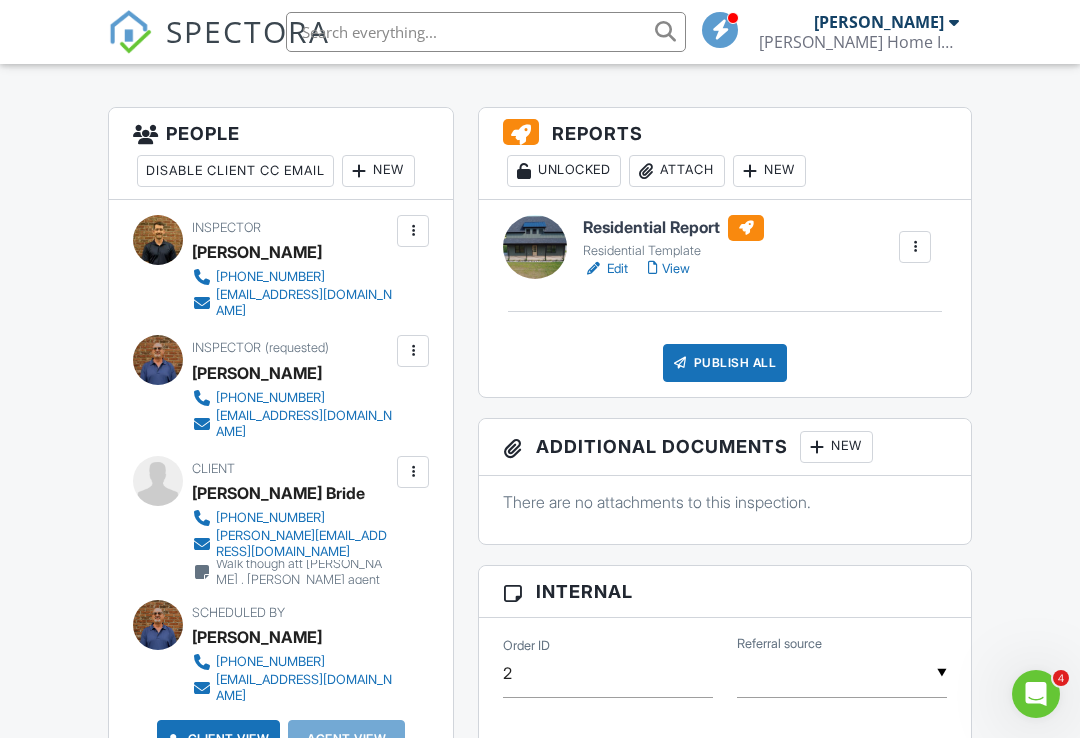 click at bounding box center (915, 247) 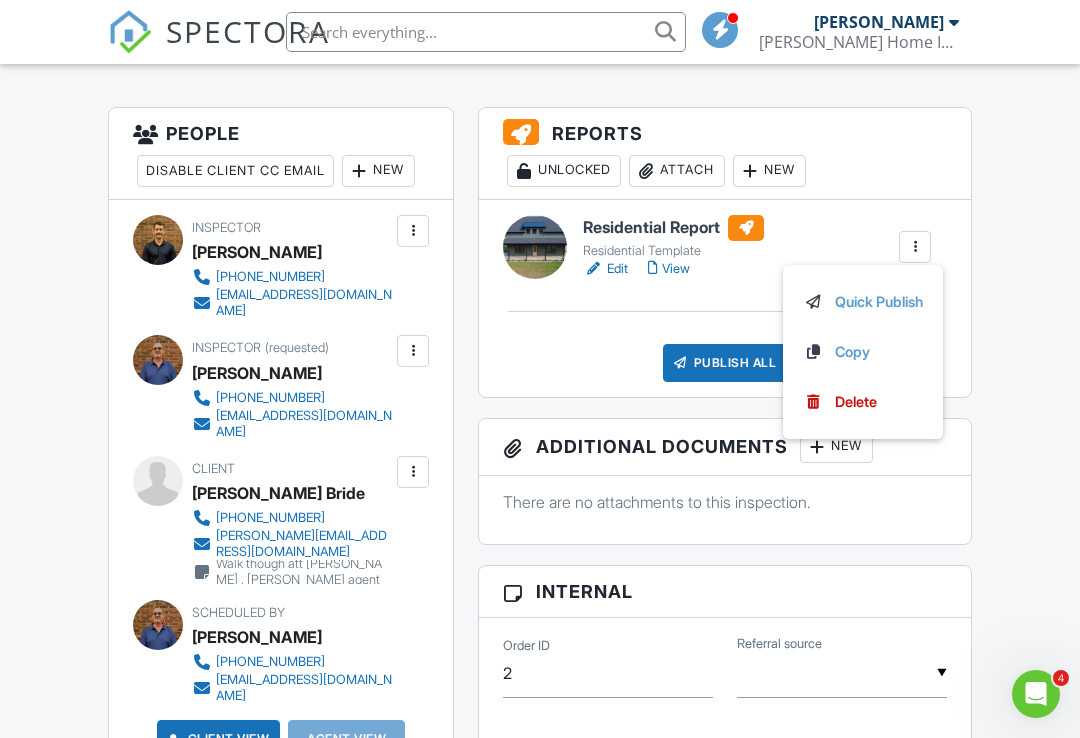click on "Dashboard
Templates
Contacts
Metrics
Automations
Advanced
Settings
Support Center
Inspection Details
Client View
More
Property Details
Reschedule
Reorder / Copy
Share
Cancel
Delete
Print Order
Convert to V9
View Change Log
07/12/2025 10:00 am
- 2:00 pm
383 Webb Ln
Bedford, KY 40006
Built
2025
171
sq. ft.
slab
Lot Size
177899
sq.ft.
+ −  Leaflet   |   © MapTiler   © OpenStreetMap contributors
All emails and texts are disabled for this inspection!
Turn on emails and texts
Turn on and Requeue Notifications
Reports
Unlocked
Attach
New
Residential Report
Residential Template
Edit
View" at bounding box center (540, 877) 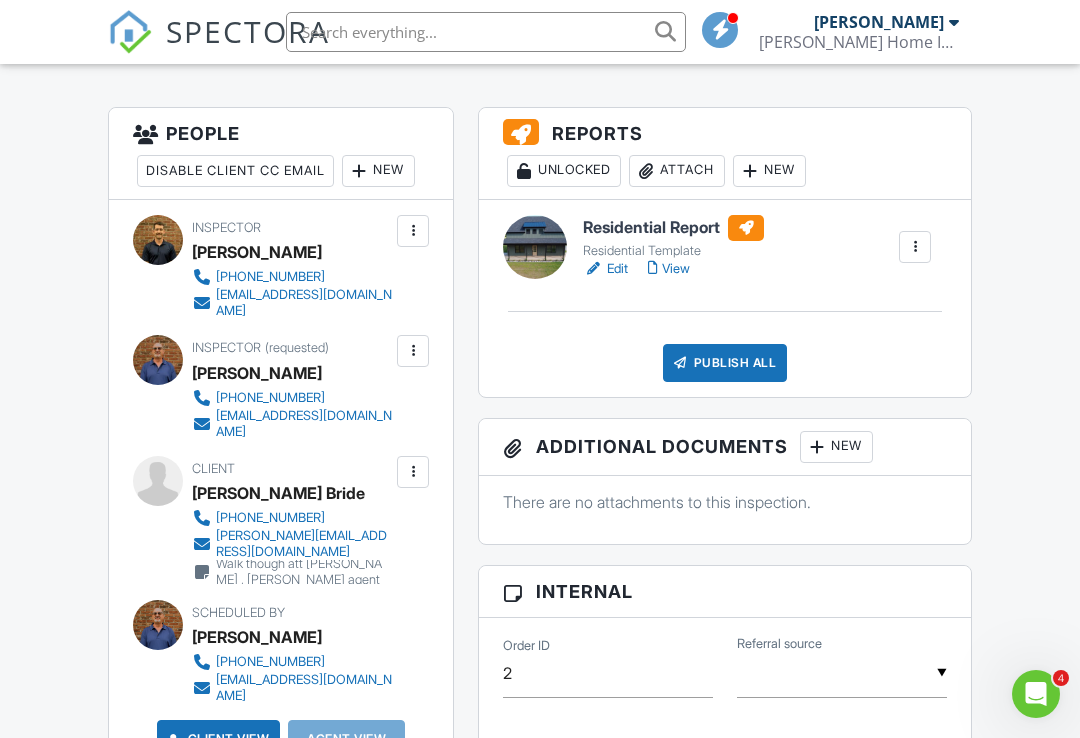 click at bounding box center [359, 171] 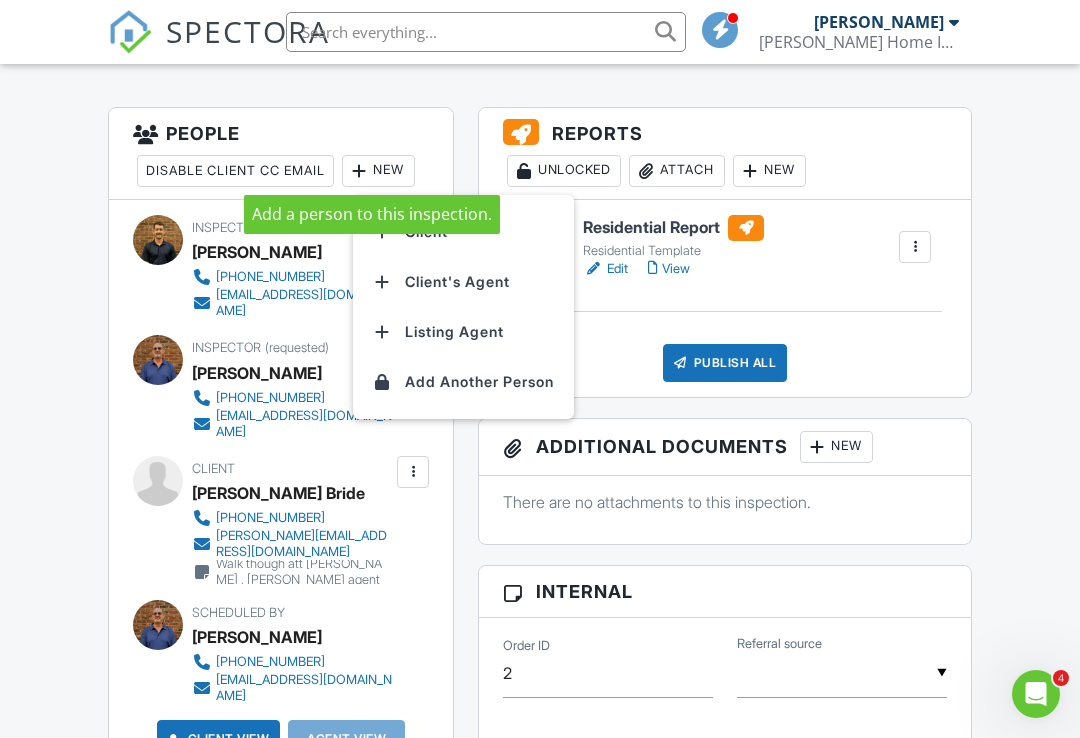 click on "Client's Agent" at bounding box center (463, 282) 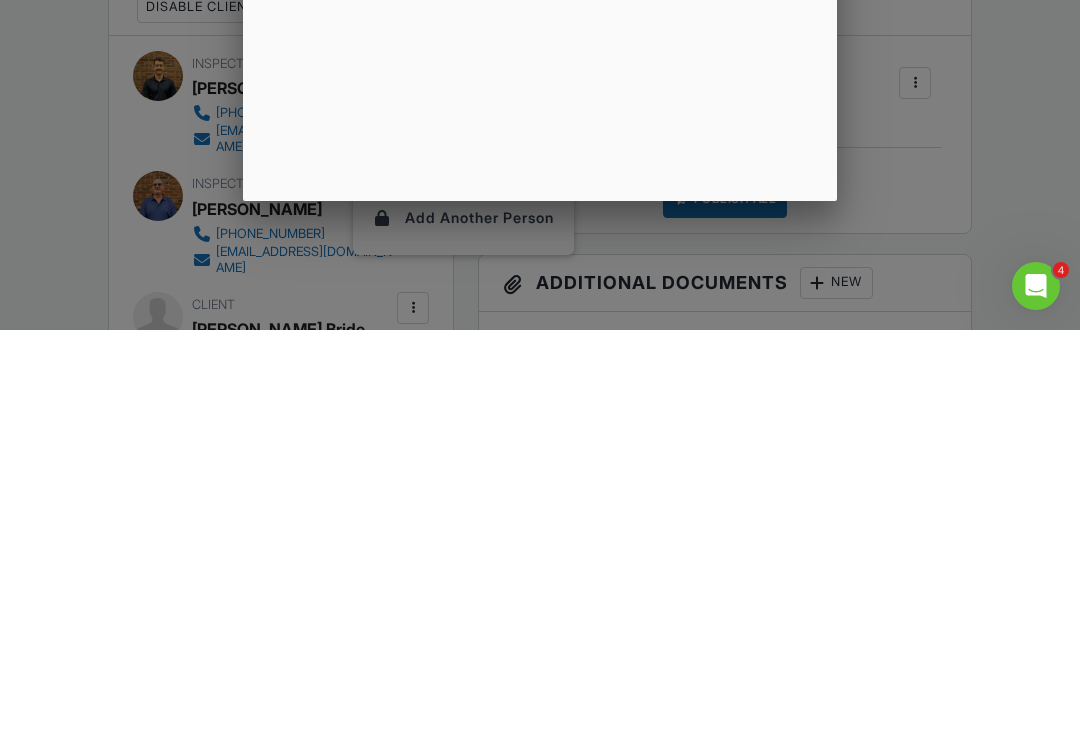 scroll, scrollTop: 664, scrollLeft: 0, axis: vertical 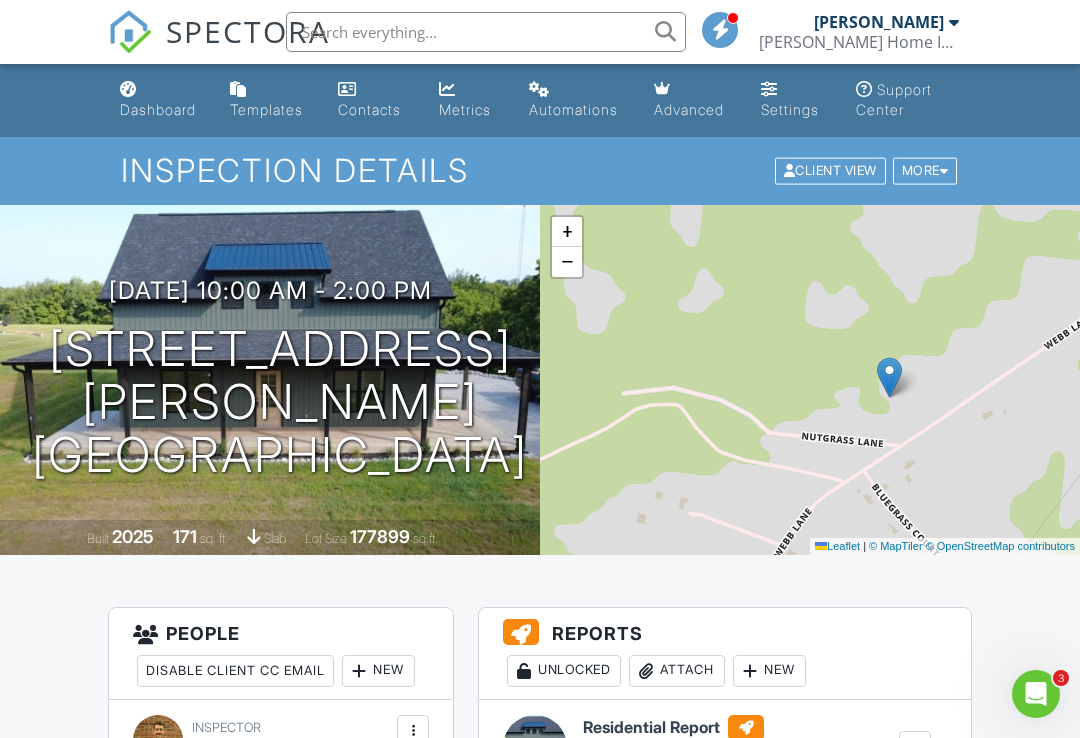 click on "383 Webb Ln
Bedford, KY 40006" at bounding box center [280, 402] 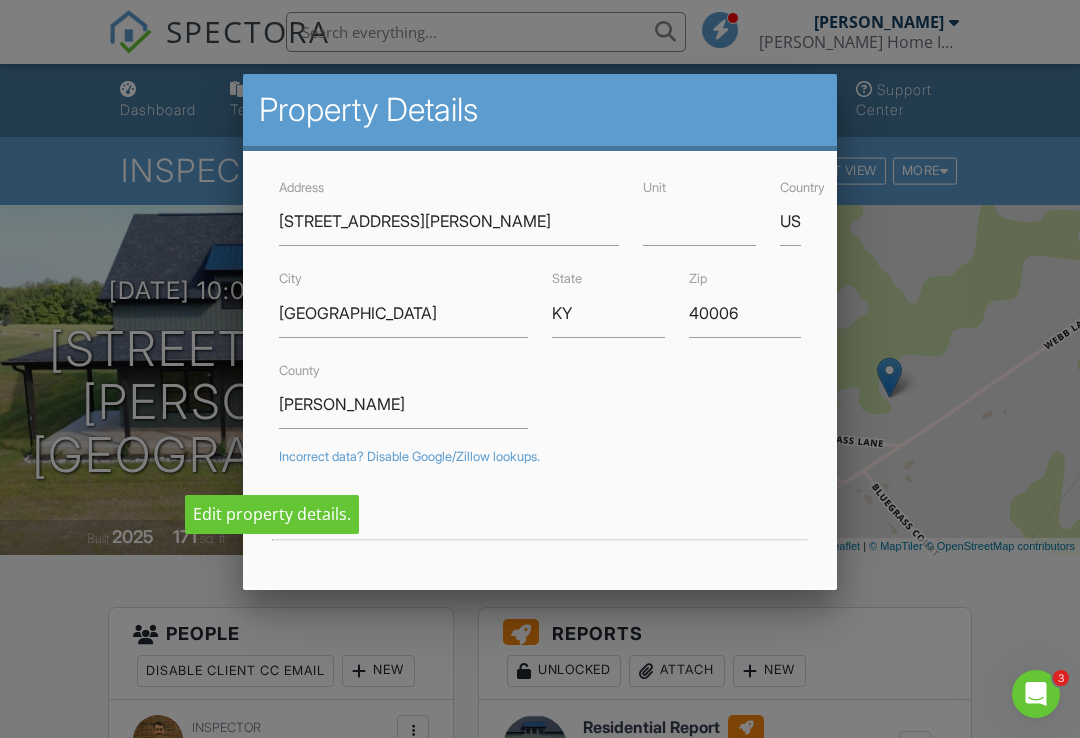 click at bounding box center [540, 513] 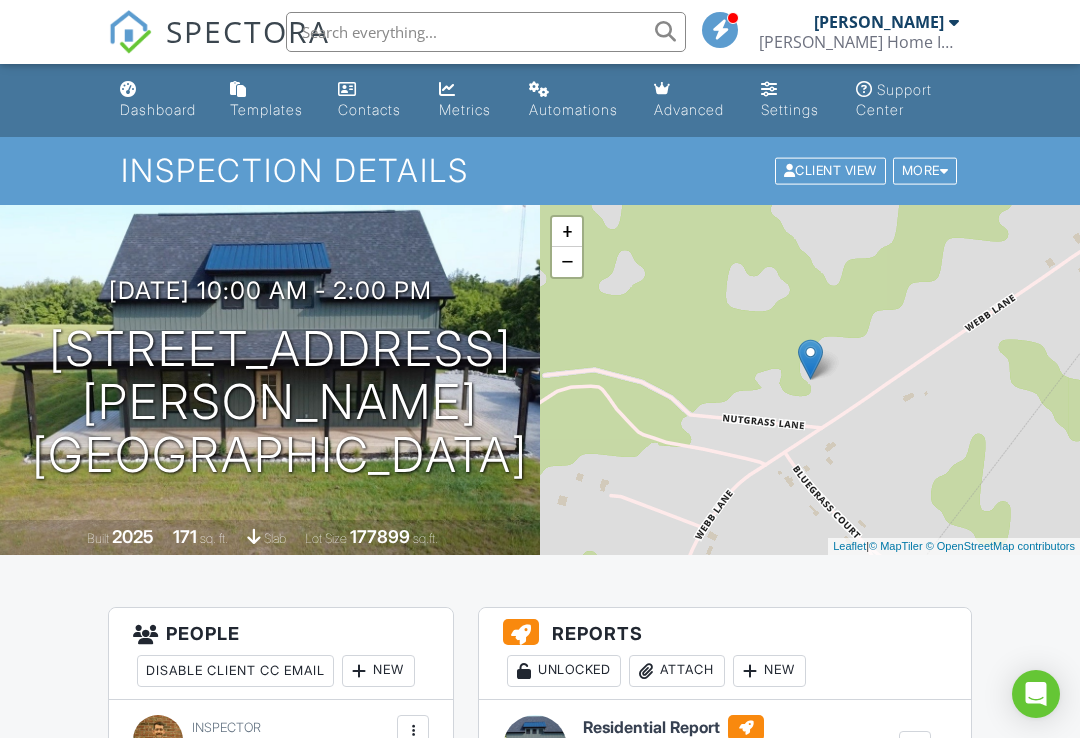 scroll, scrollTop: 0, scrollLeft: 0, axis: both 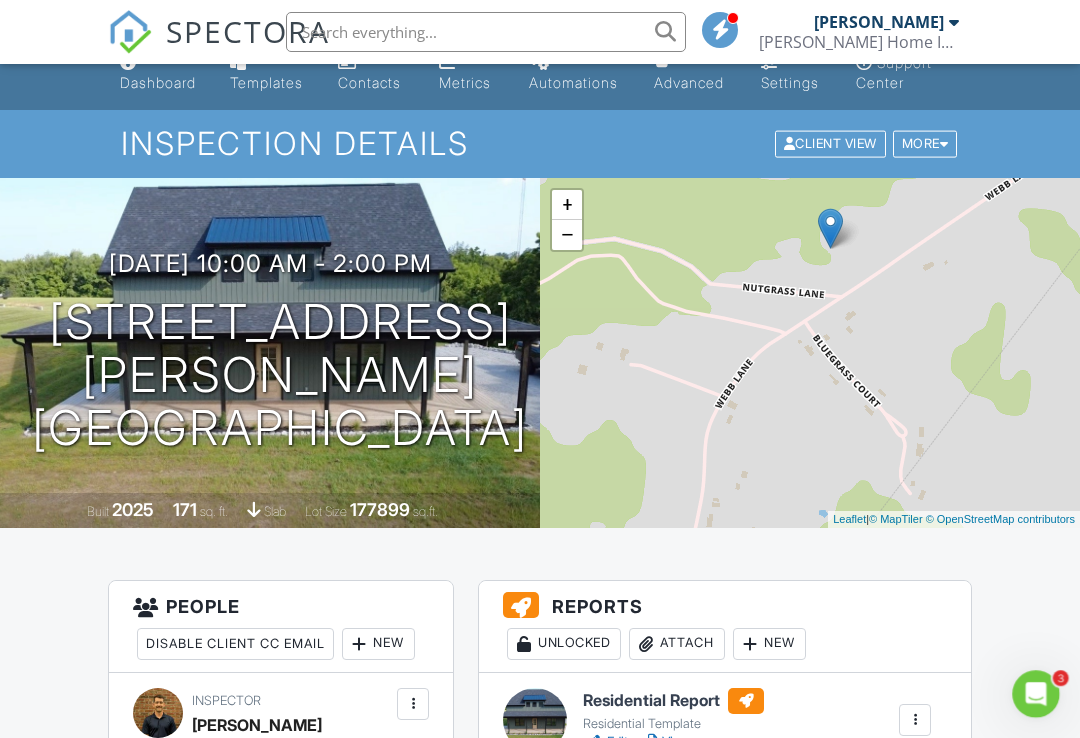 click on "Client View" at bounding box center (830, 144) 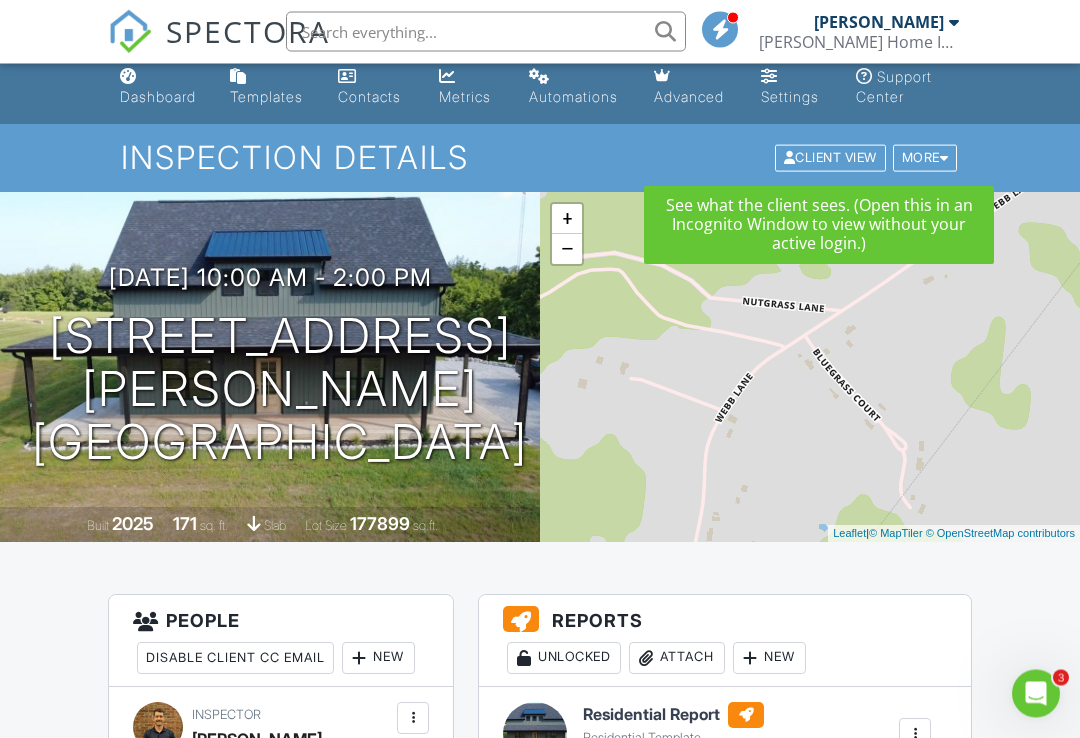 scroll, scrollTop: 0, scrollLeft: 0, axis: both 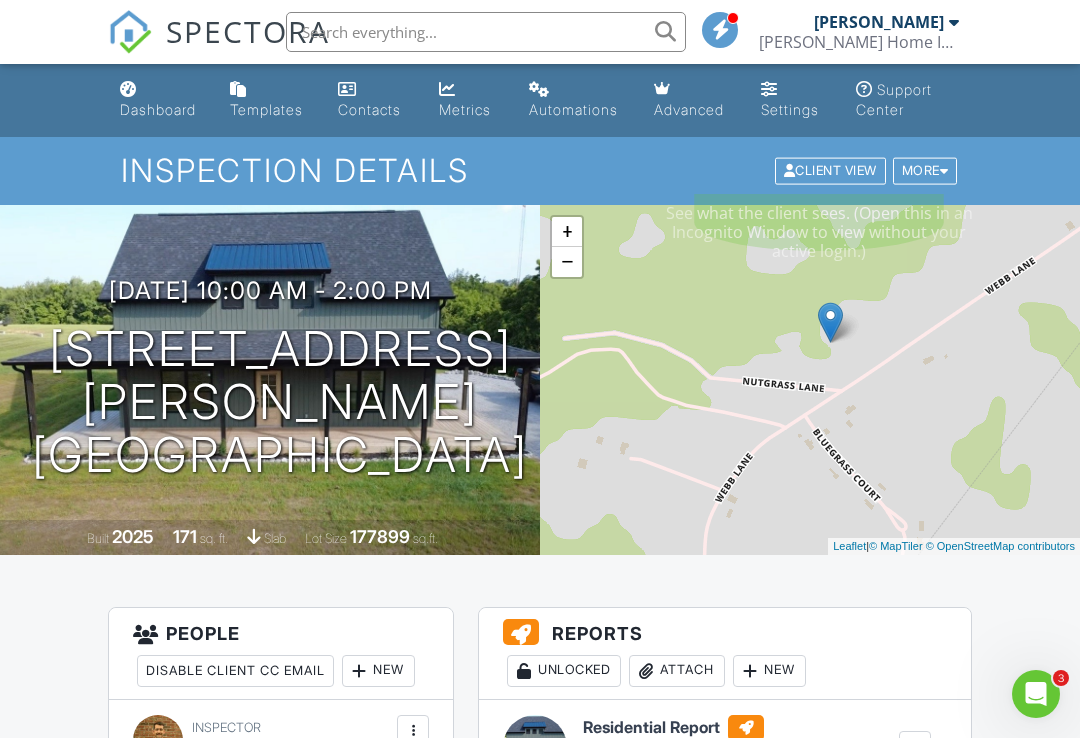 click on "383 Webb Ln
Bedford, KY 40006" at bounding box center (280, 402) 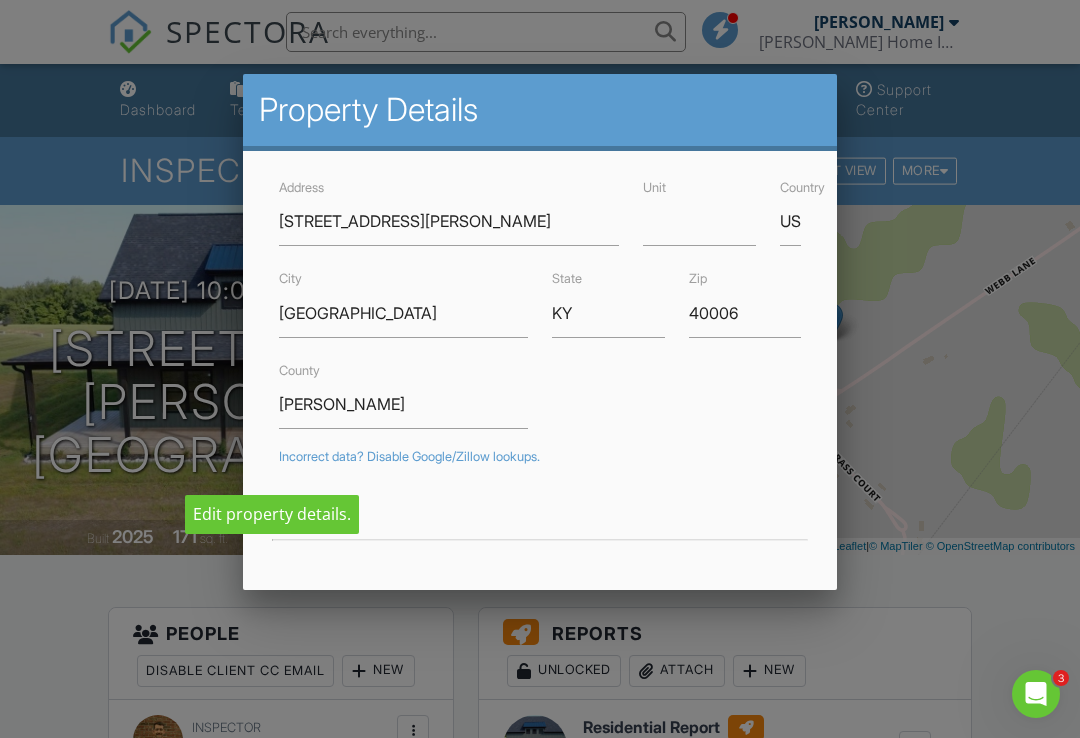 click at bounding box center [540, 361] 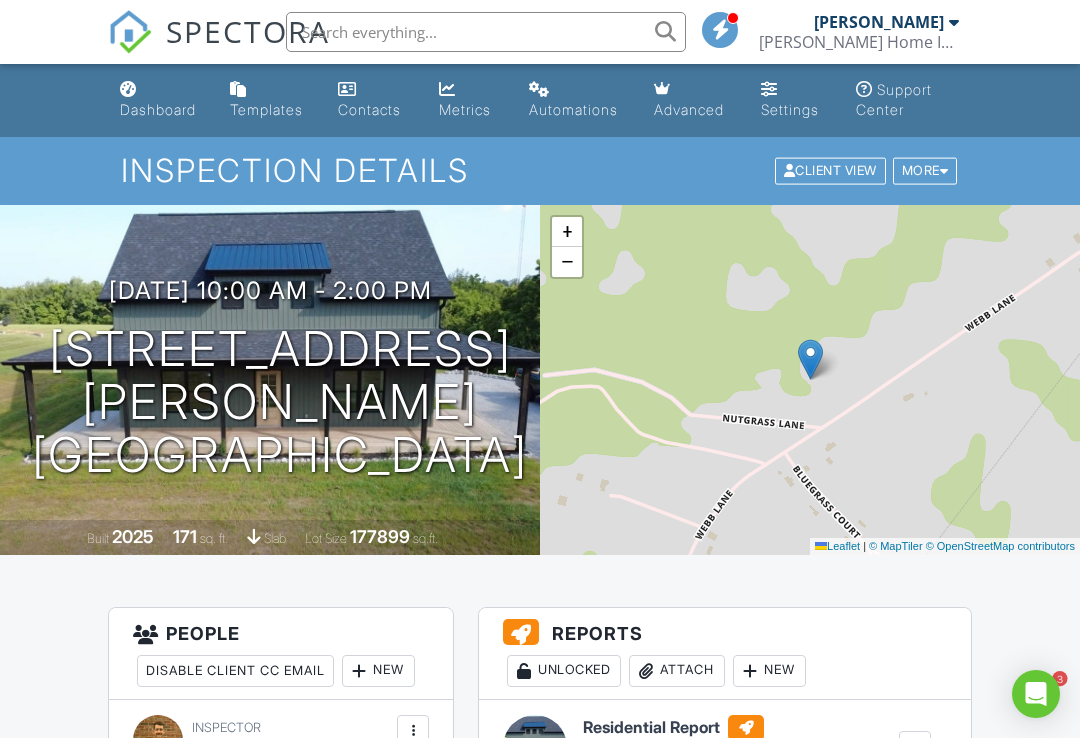 scroll, scrollTop: 7, scrollLeft: 0, axis: vertical 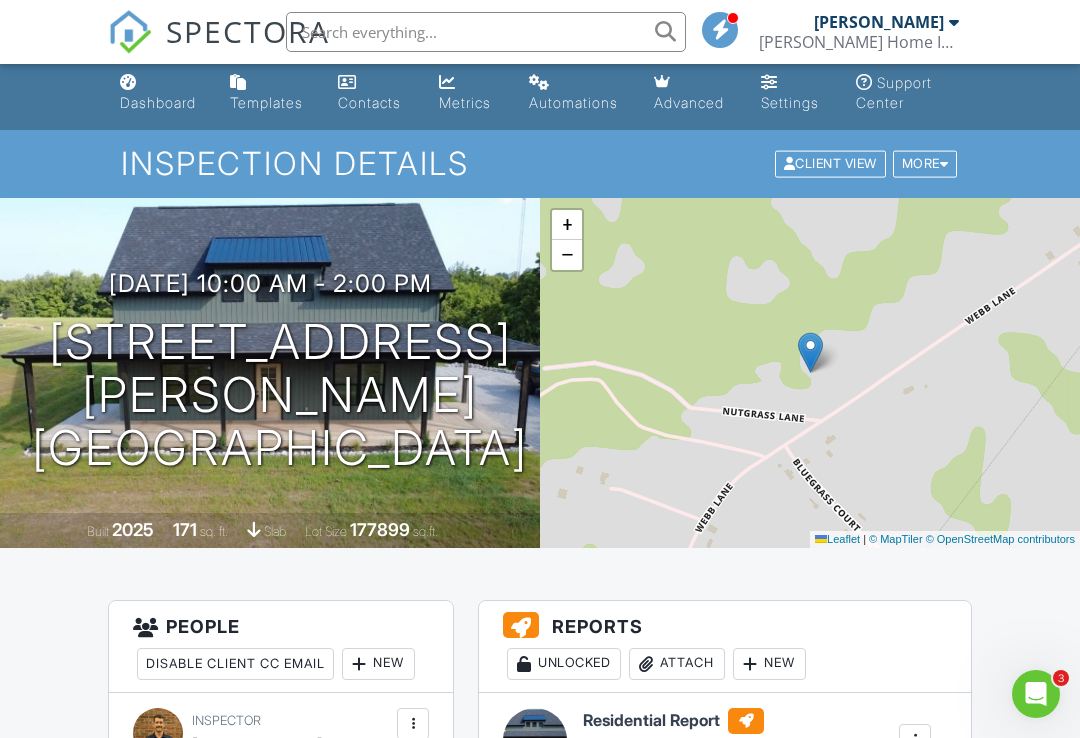 click on "More" at bounding box center (925, 164) 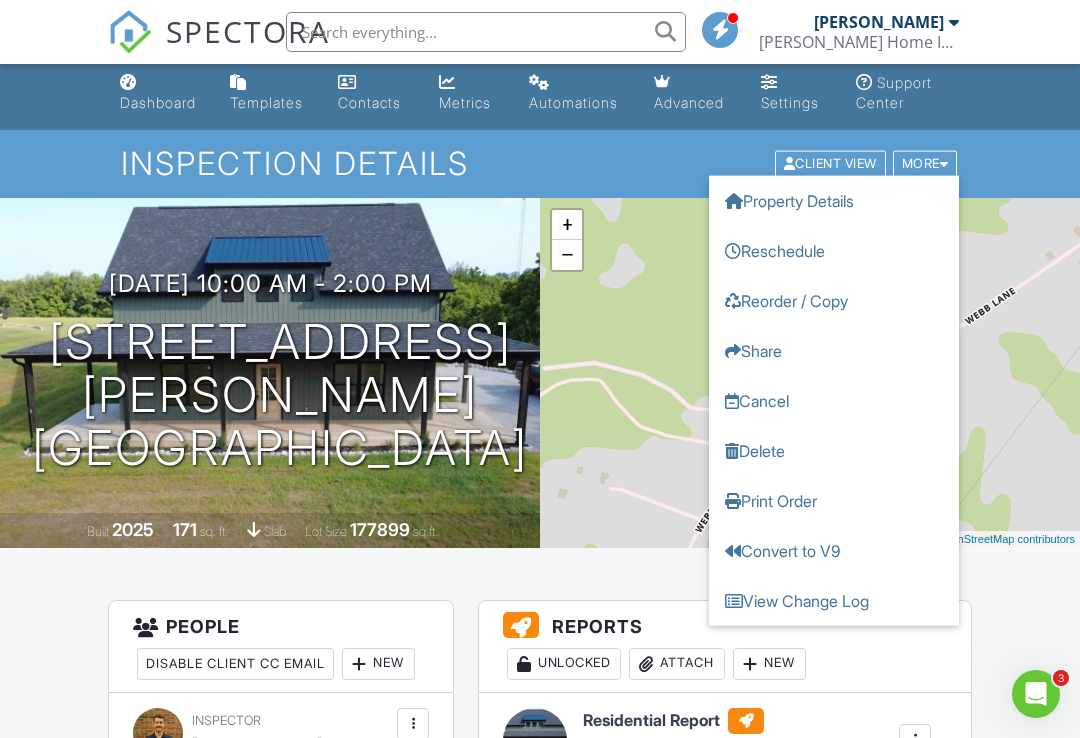 click on "Inspection Details
Client View
More
Property Details
Reschedule
Reorder / Copy
Share
Cancel
Delete
Print Order
Convert to V9
View Change Log" at bounding box center (540, 163) 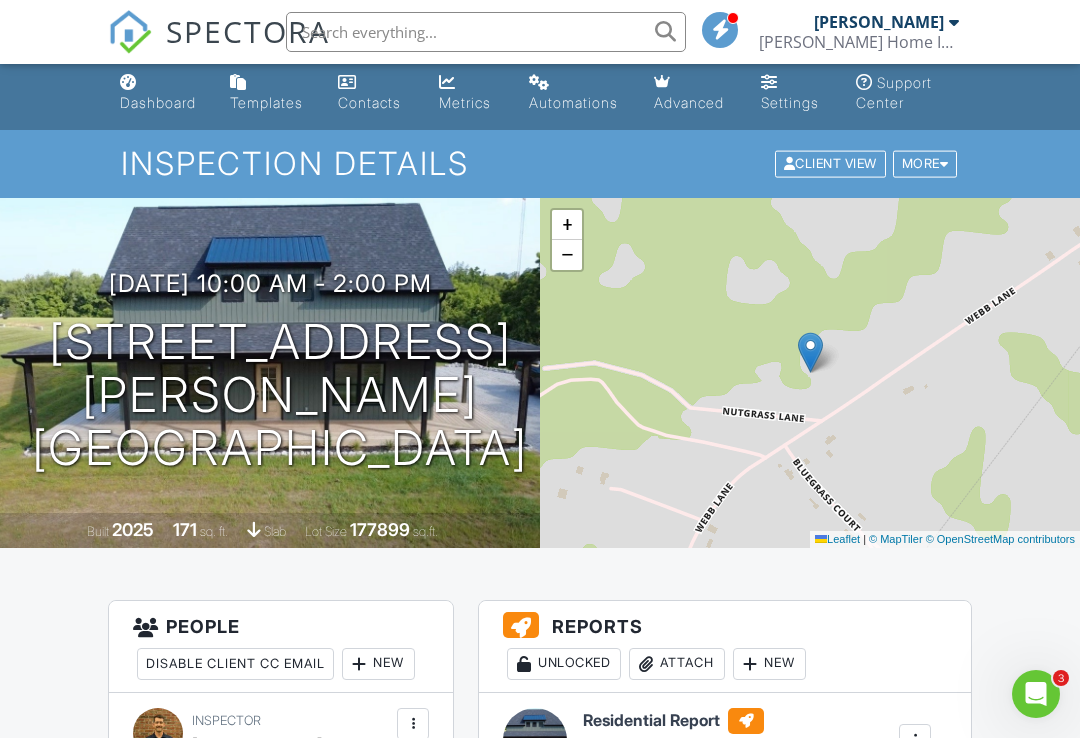 click on "Contacts" at bounding box center [372, 93] 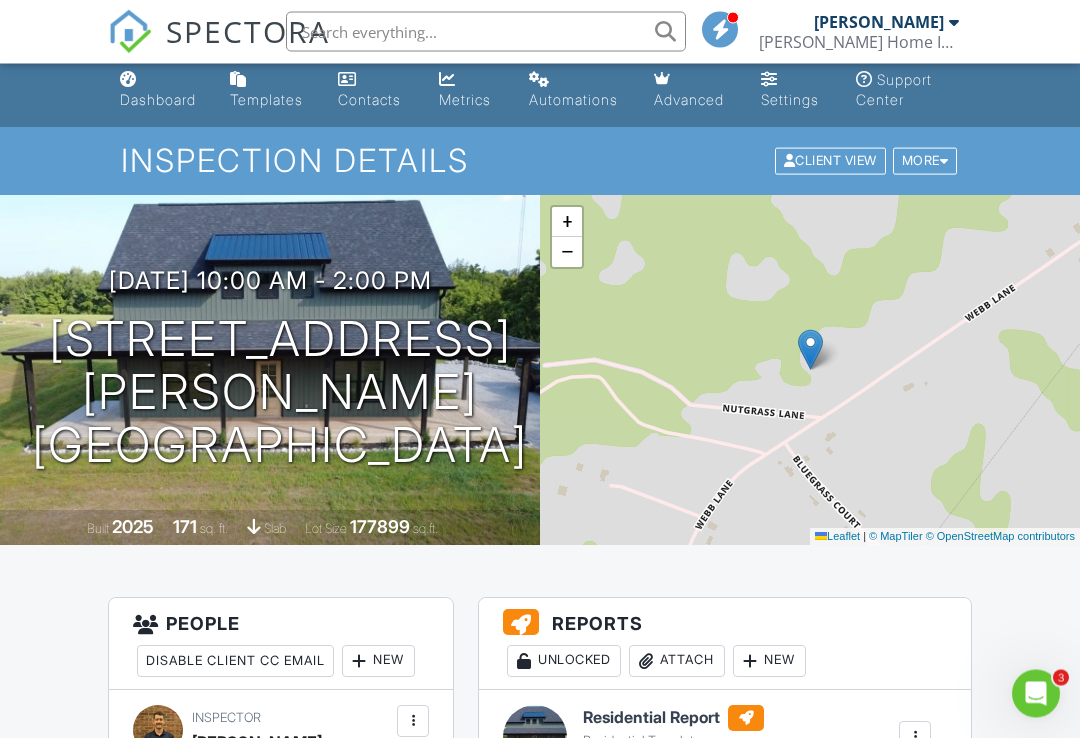 scroll, scrollTop: 0, scrollLeft: 0, axis: both 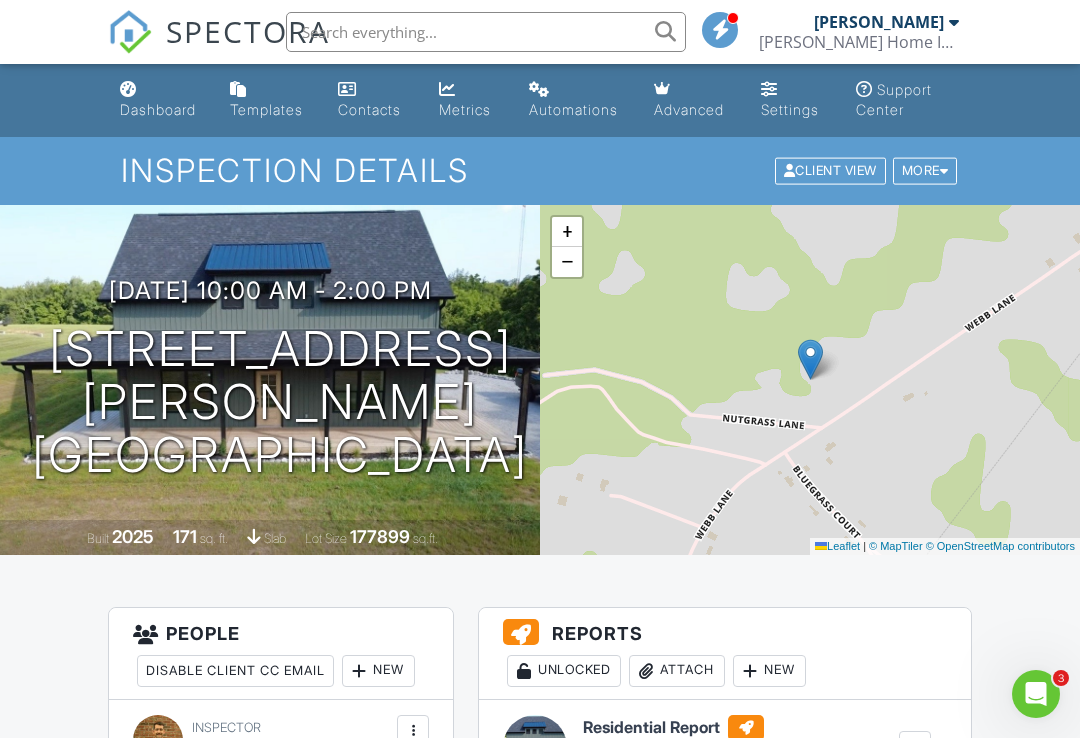 click on "383 Webb Ln
Bedford, KY 40006" at bounding box center [280, 402] 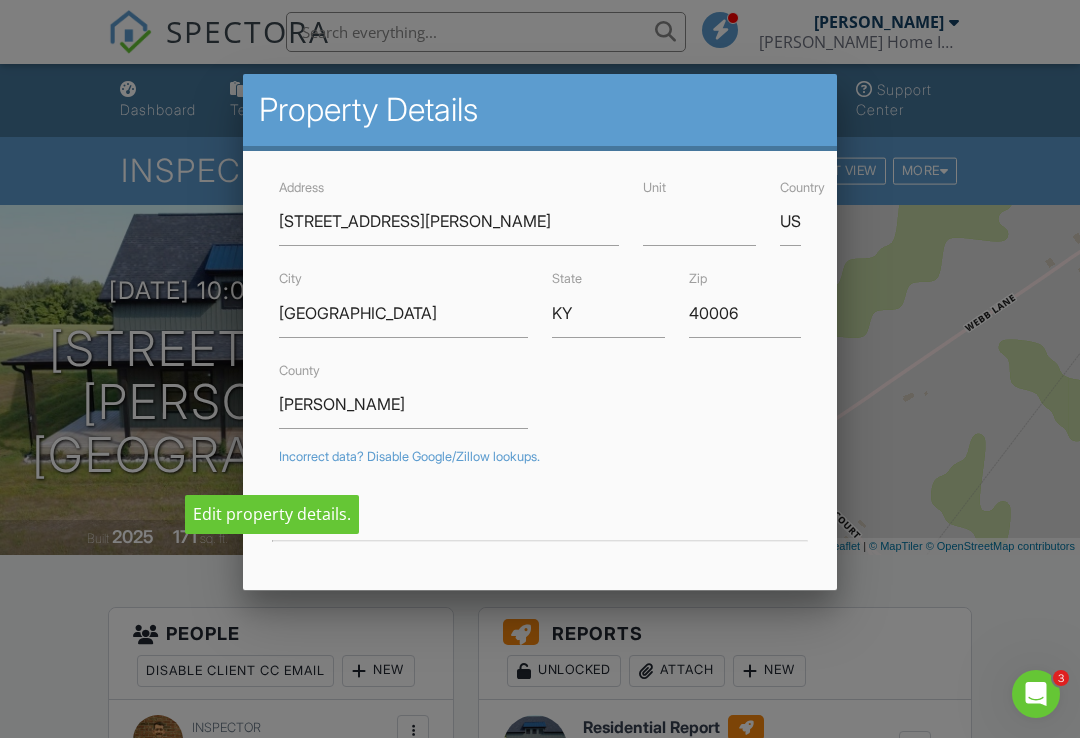 click at bounding box center [540, 361] 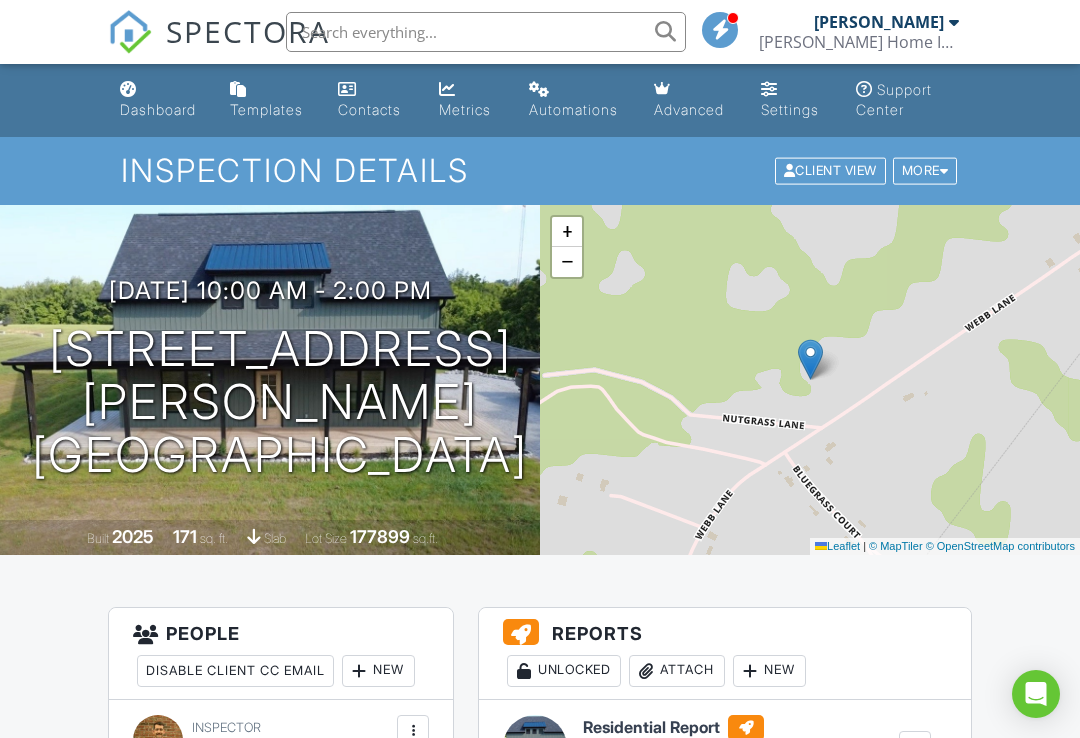 scroll, scrollTop: 0, scrollLeft: 0, axis: both 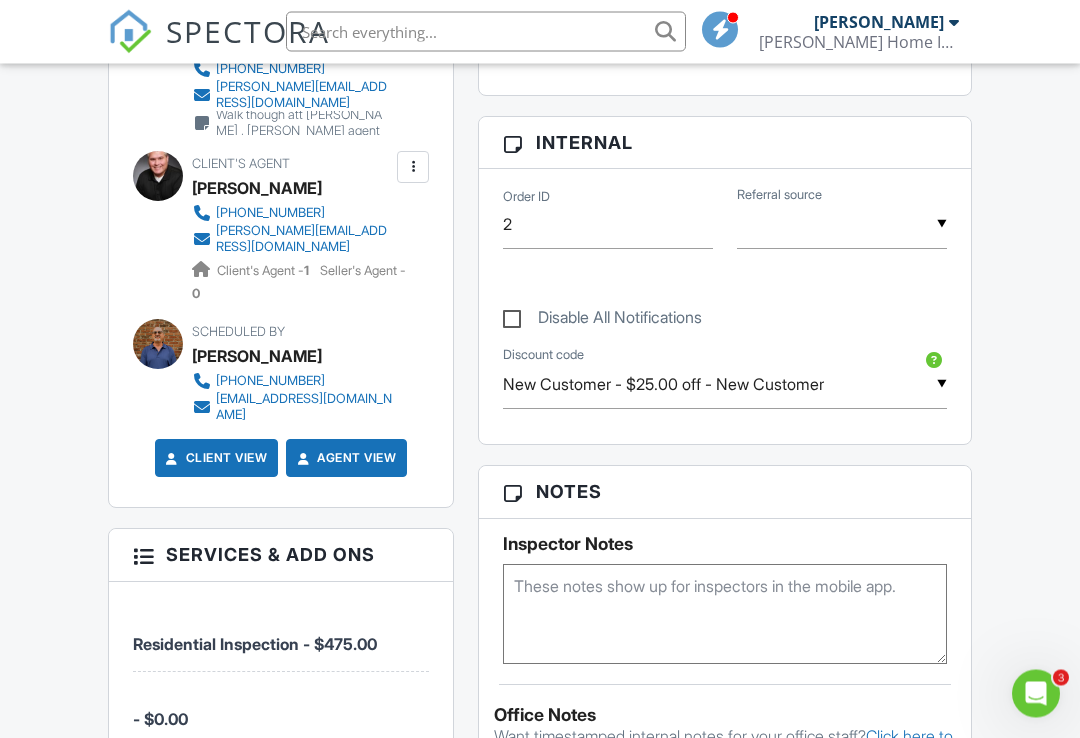 click on "Client View" at bounding box center [215, 459] 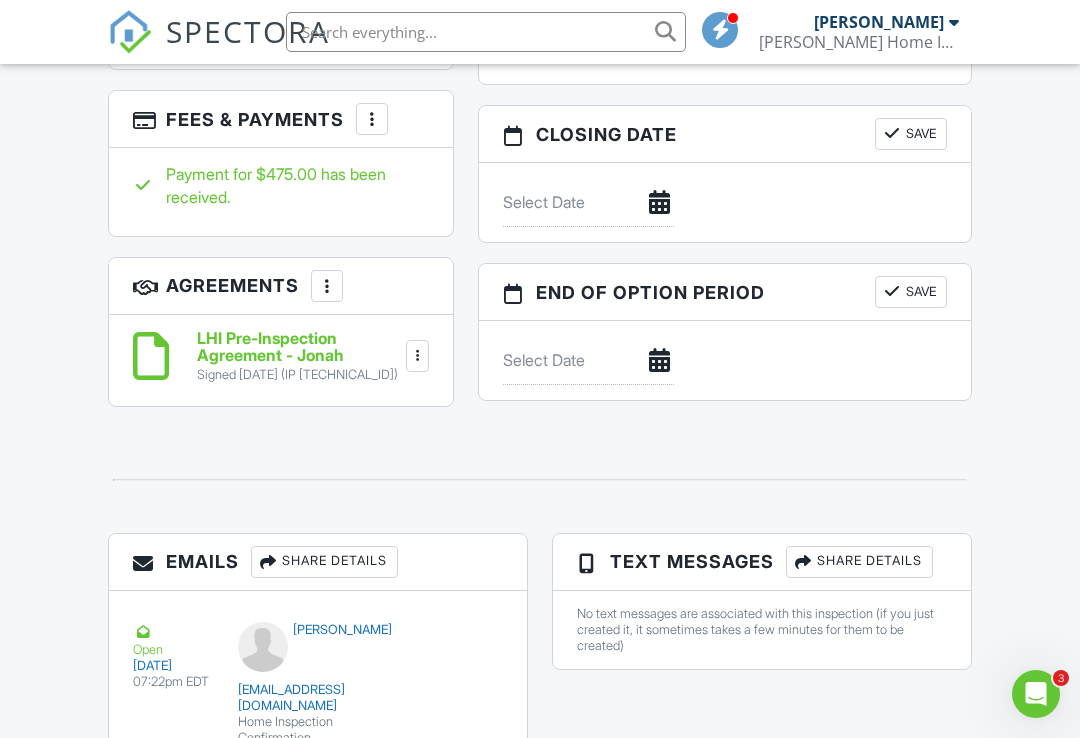 scroll, scrollTop: 1905, scrollLeft: 0, axis: vertical 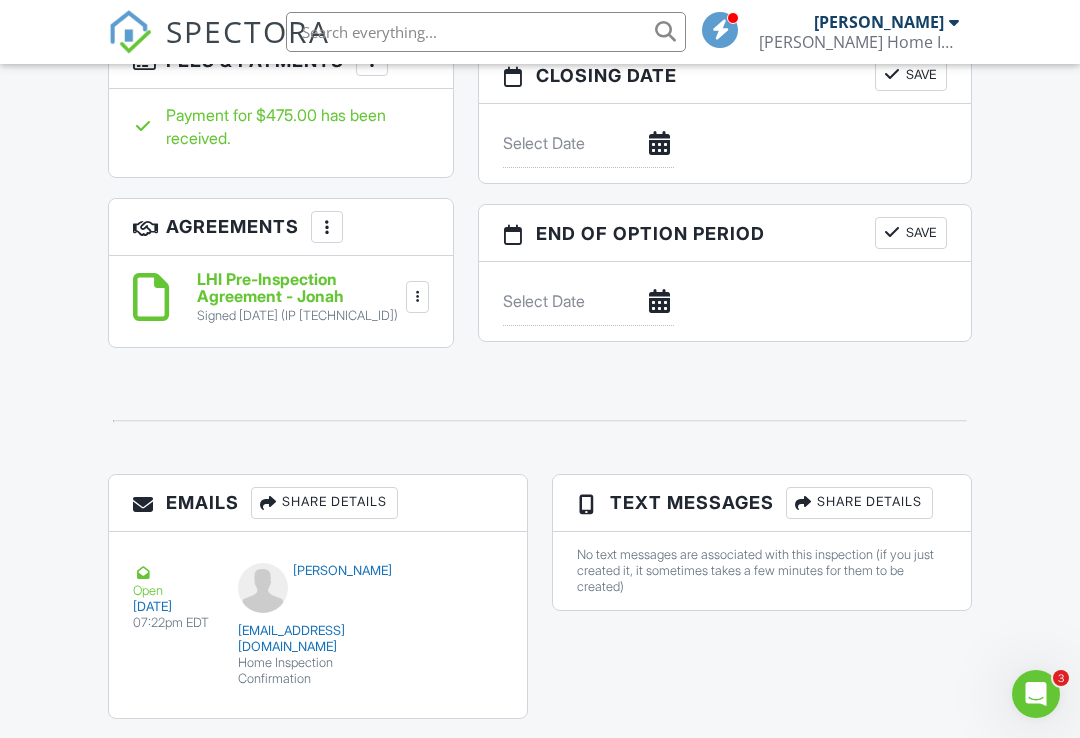 click on "Emails
Share Details" at bounding box center [318, 503] 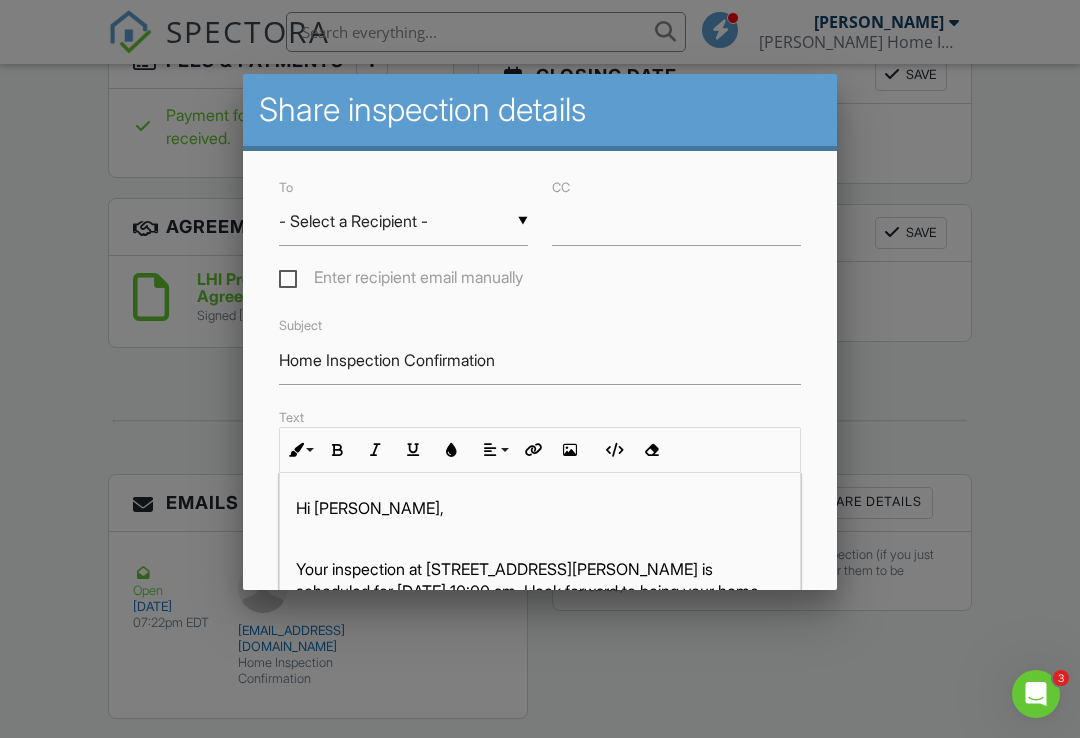scroll, scrollTop: 0, scrollLeft: 0, axis: both 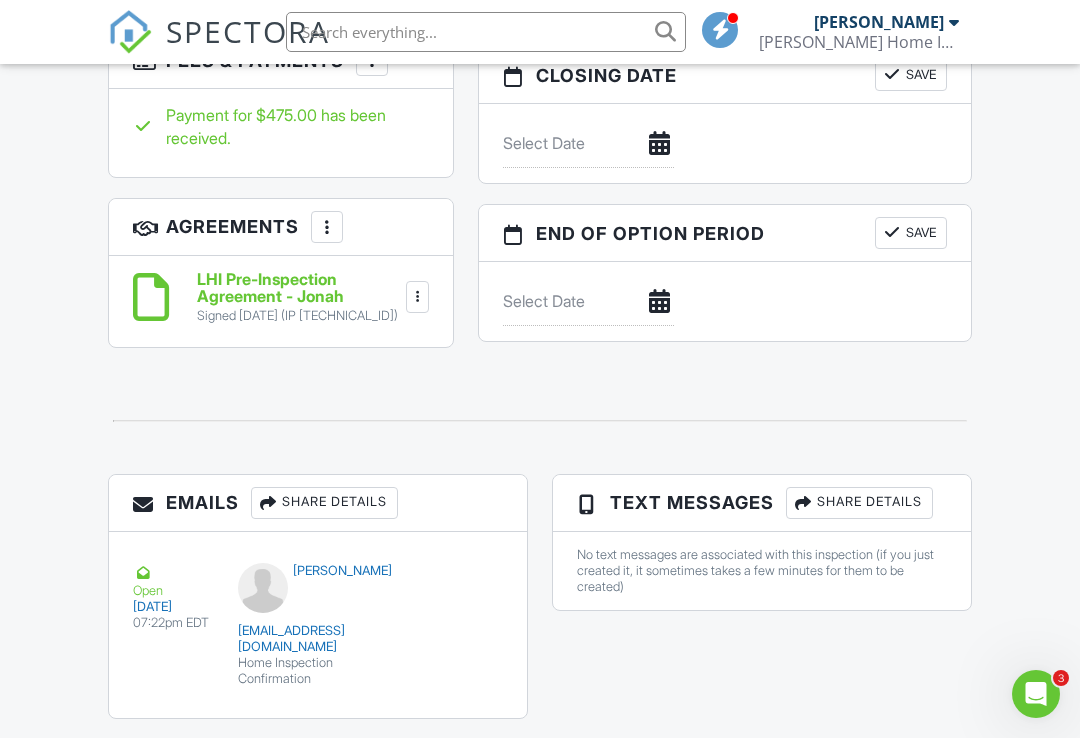 click at bounding box center [143, 502] 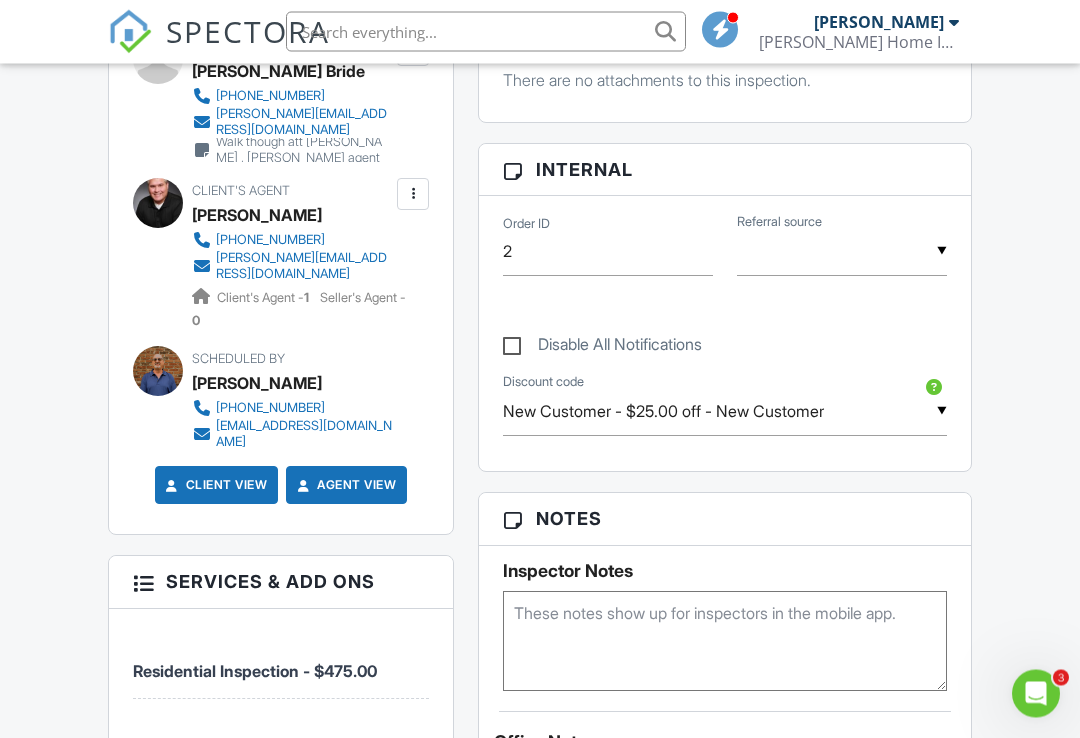 scroll, scrollTop: 927, scrollLeft: 0, axis: vertical 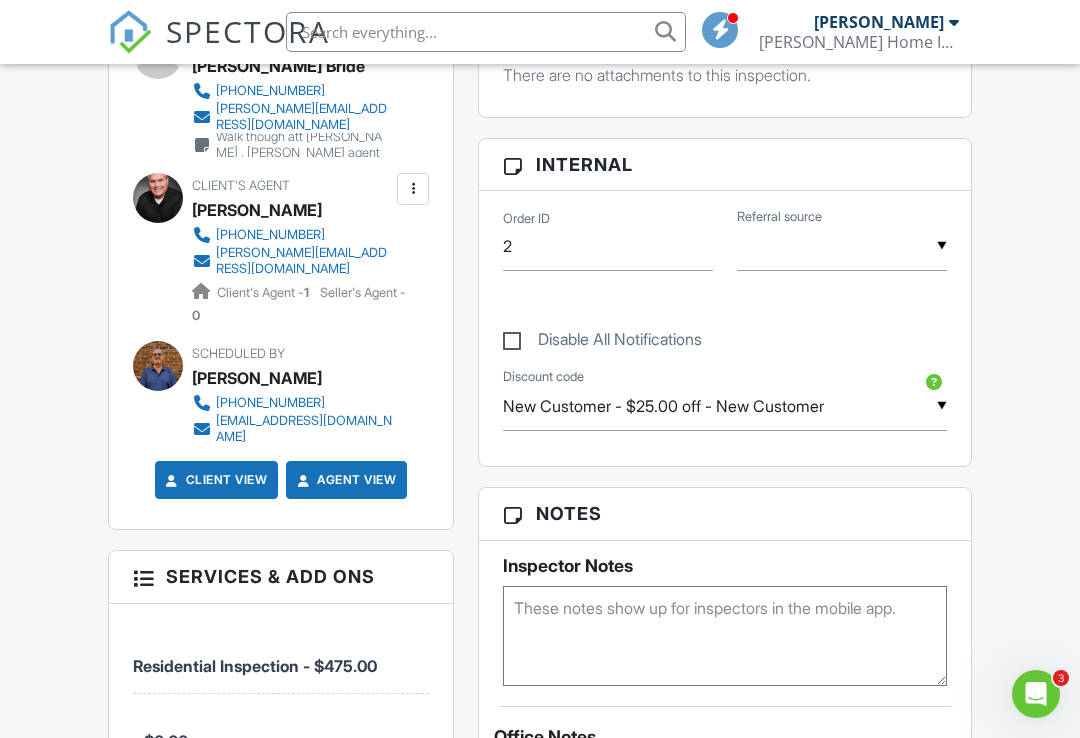 click on "Agent View" at bounding box center [344, 480] 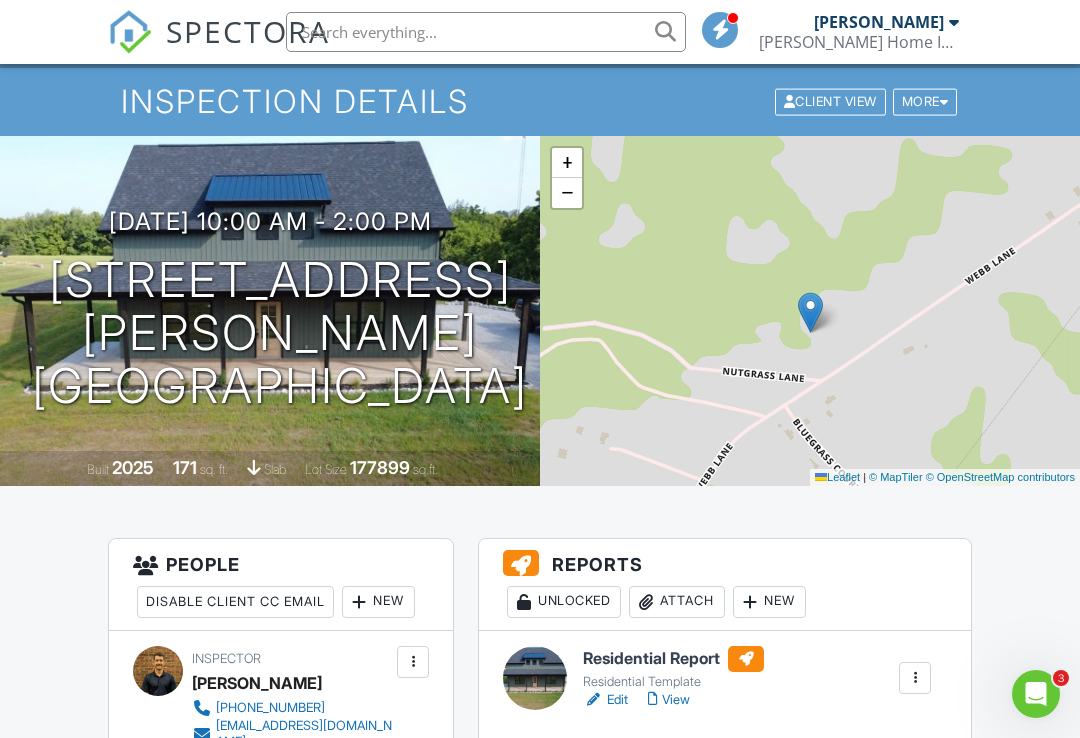 scroll, scrollTop: 66, scrollLeft: 0, axis: vertical 